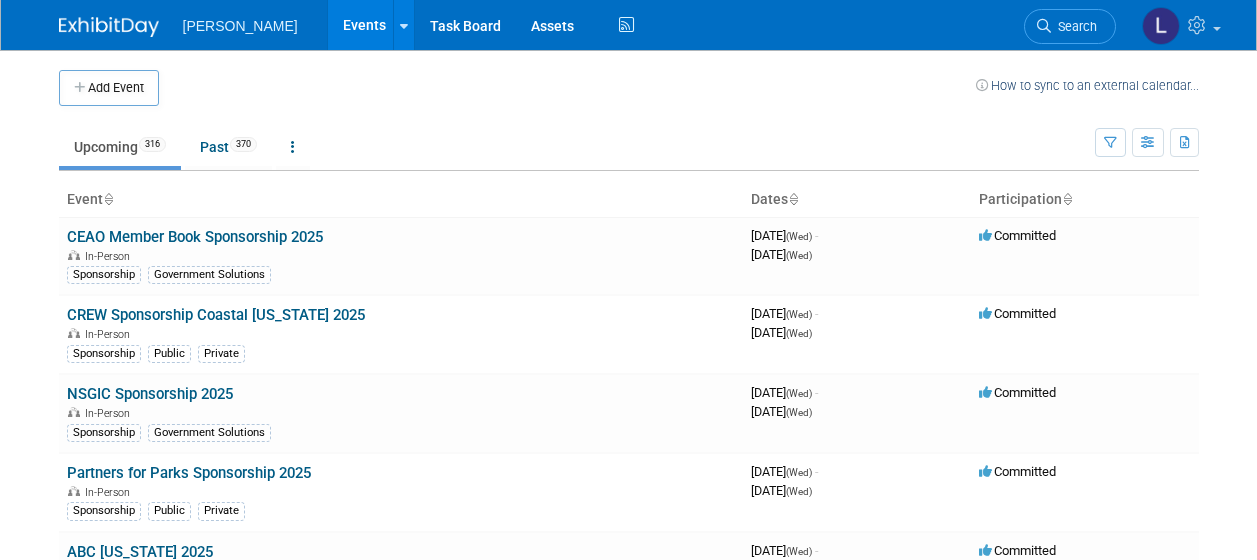 scroll, scrollTop: 0, scrollLeft: 0, axis: both 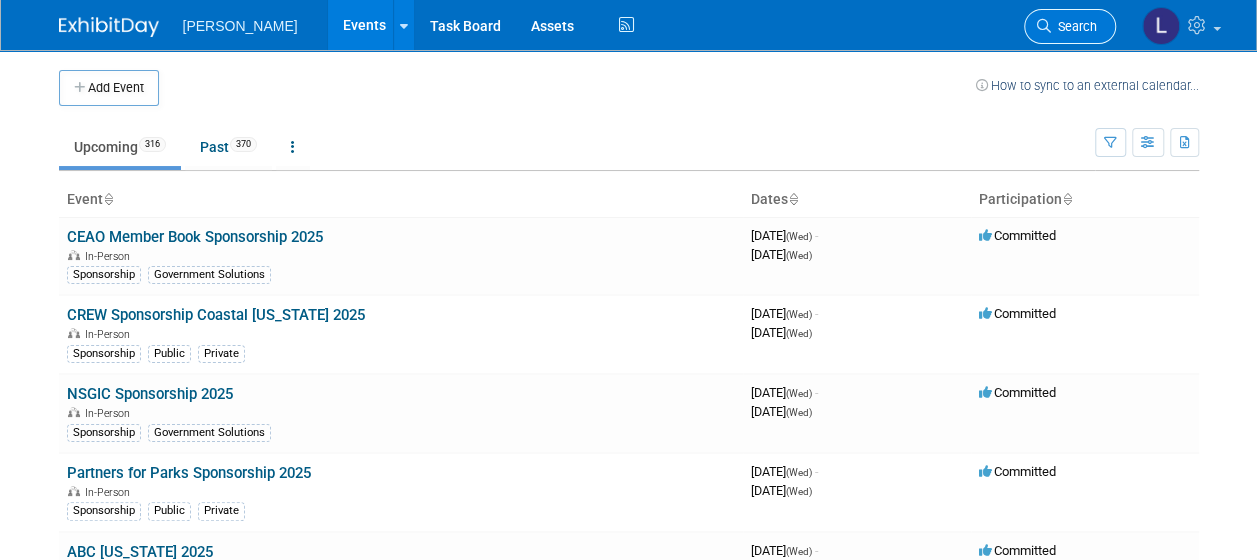 click at bounding box center [1044, 26] 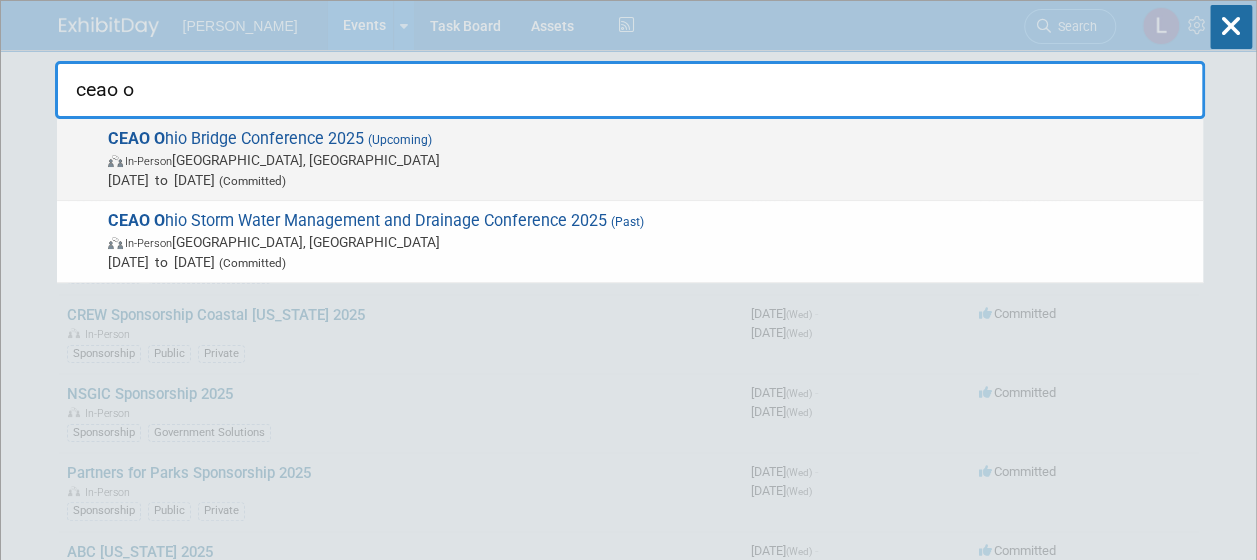 type on "ceao o" 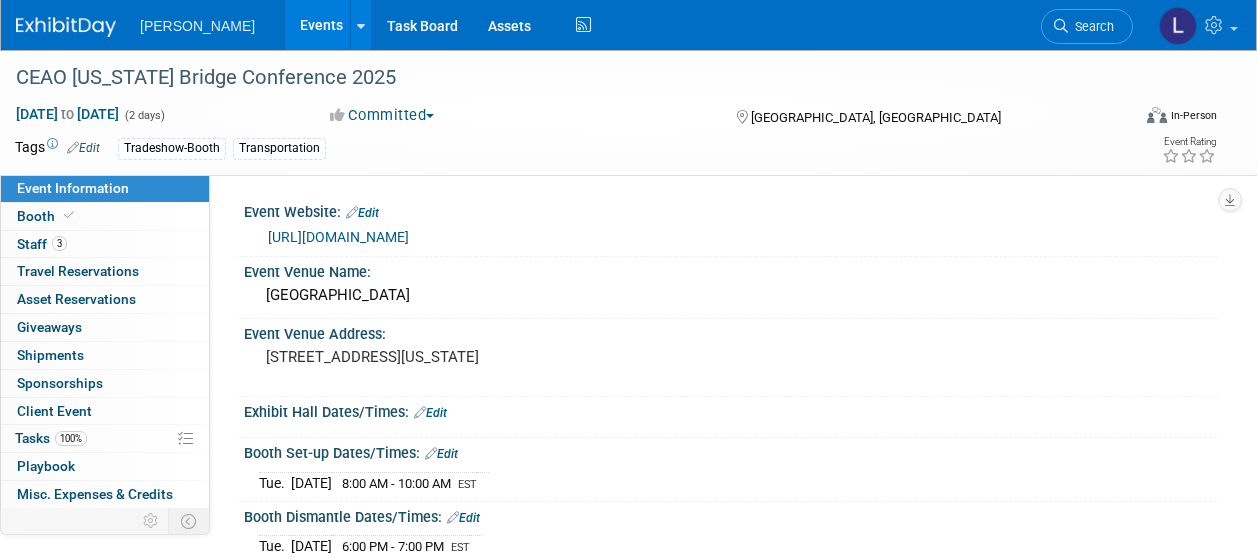 scroll, scrollTop: 0, scrollLeft: 0, axis: both 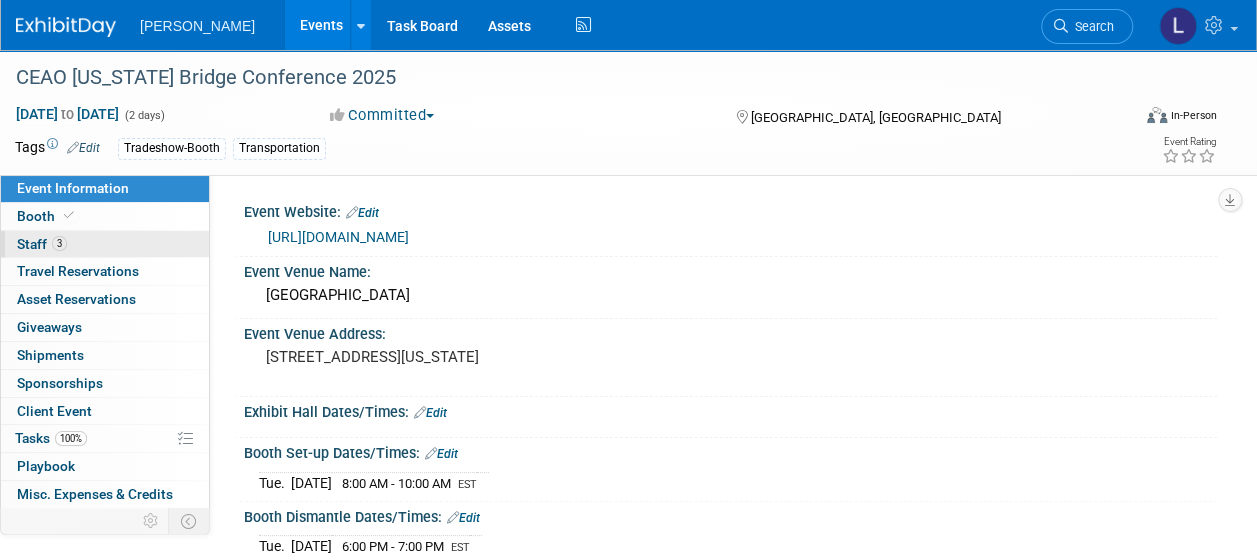 click on "3
Staff 3" at bounding box center [105, 244] 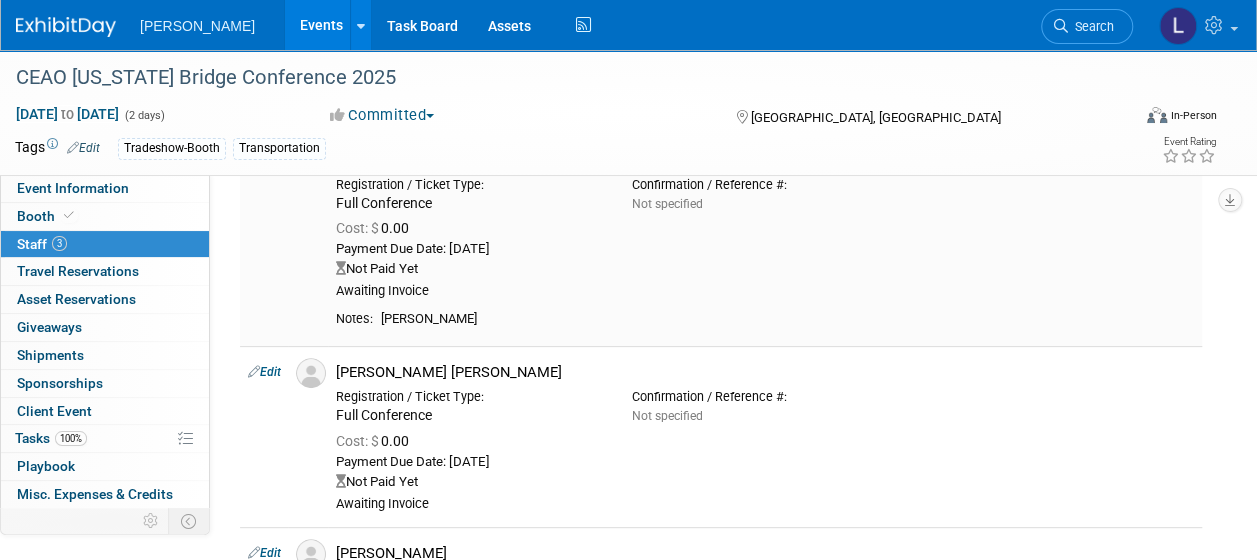 scroll, scrollTop: 0, scrollLeft: 0, axis: both 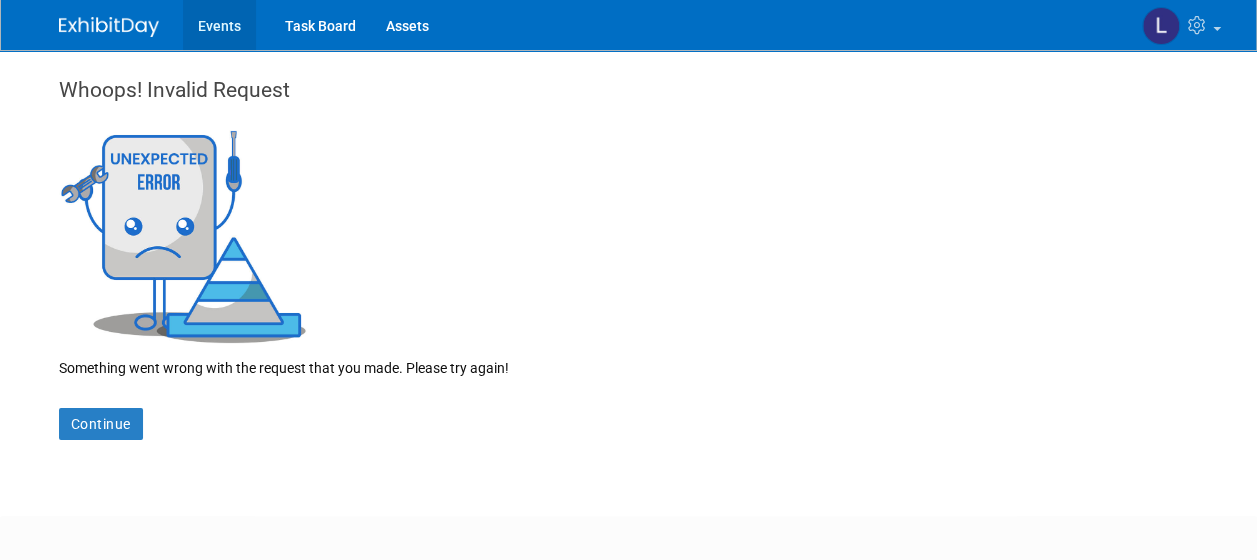 click on "Events" at bounding box center [219, 25] 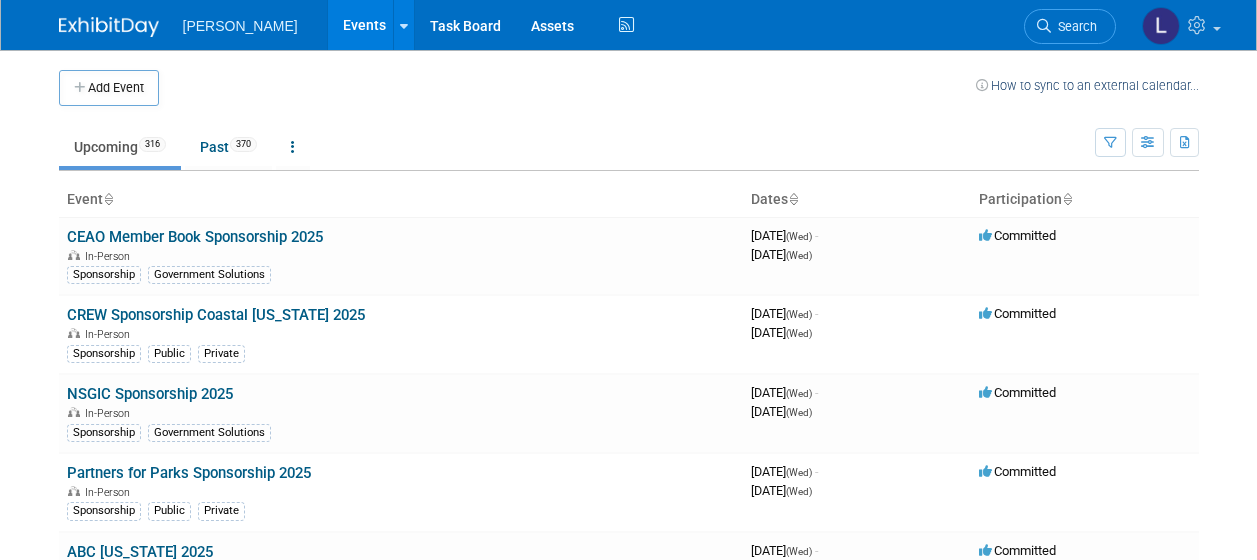 scroll, scrollTop: 0, scrollLeft: 0, axis: both 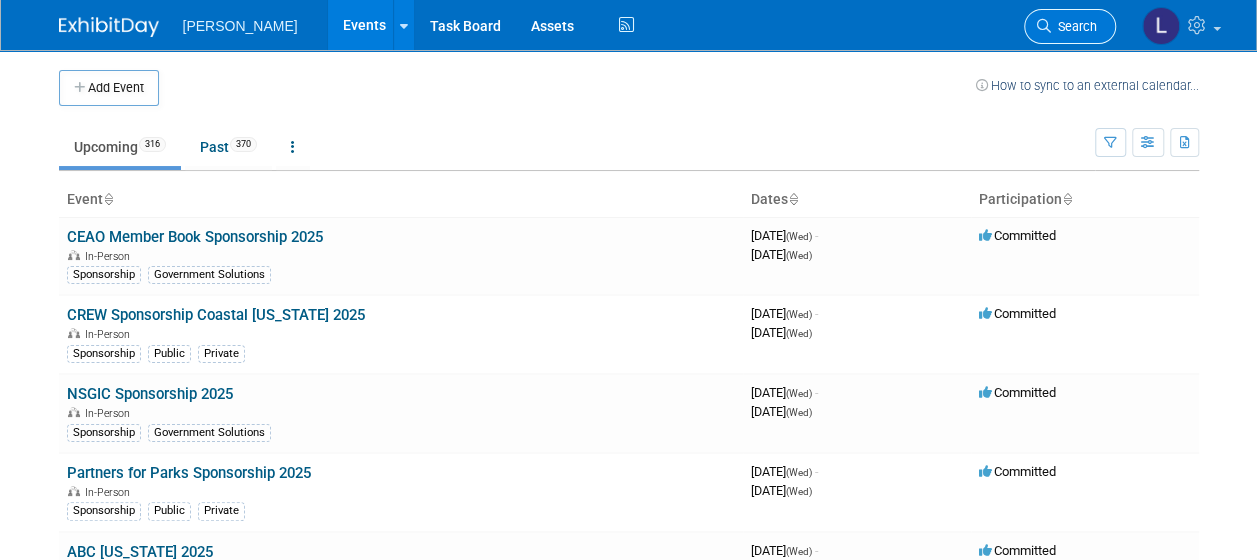 click on "Search" at bounding box center [1070, 26] 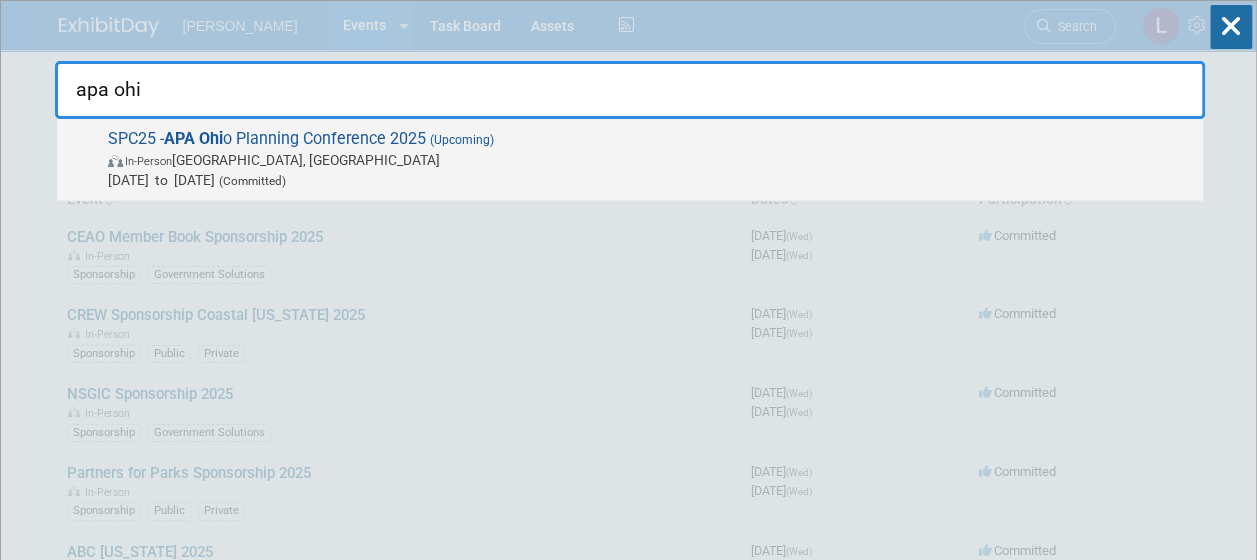 type on "apa ohi" 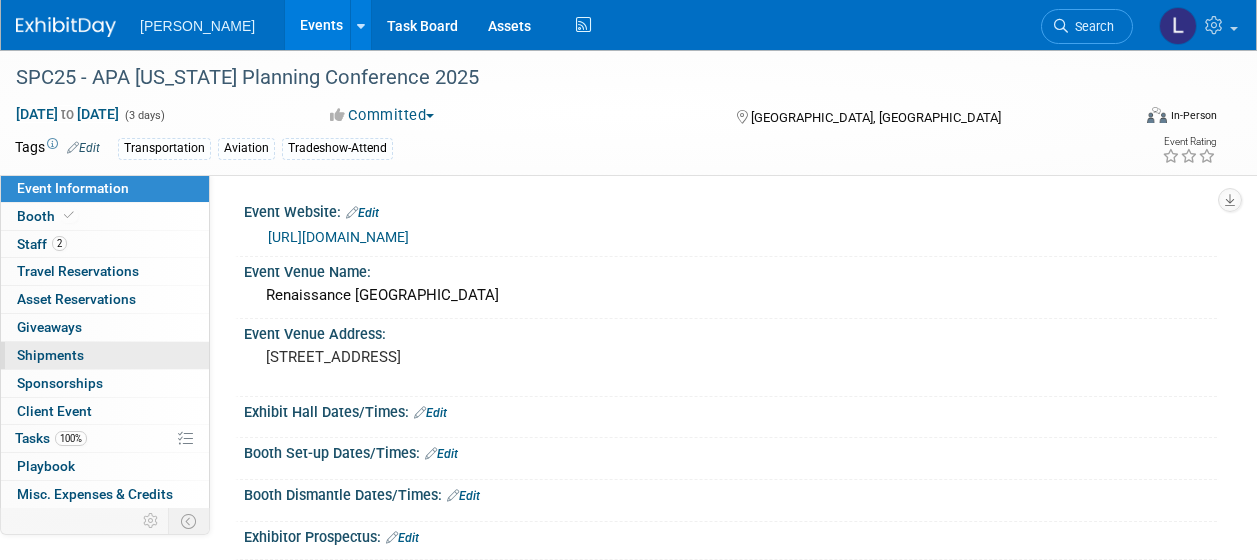 scroll, scrollTop: 0, scrollLeft: 0, axis: both 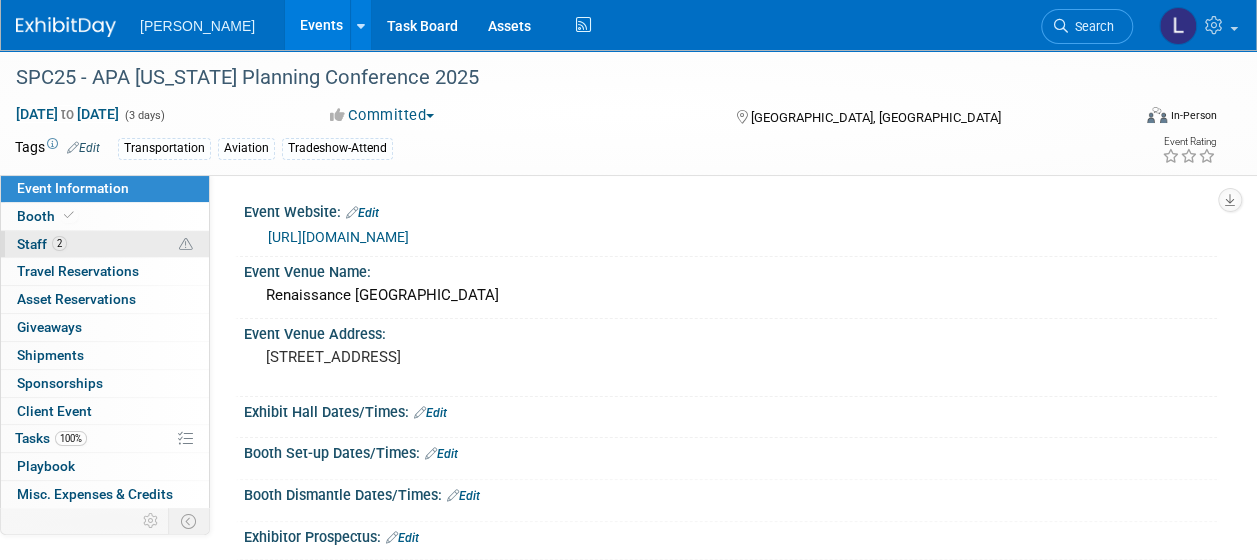 click on "Staff 2" at bounding box center [42, 244] 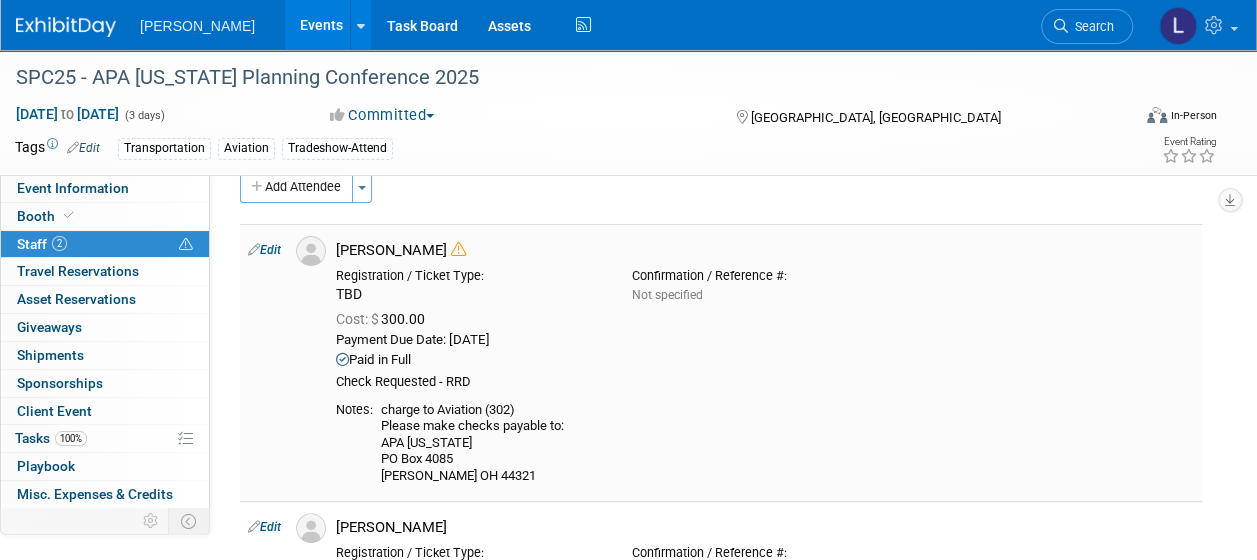 scroll, scrollTop: 0, scrollLeft: 0, axis: both 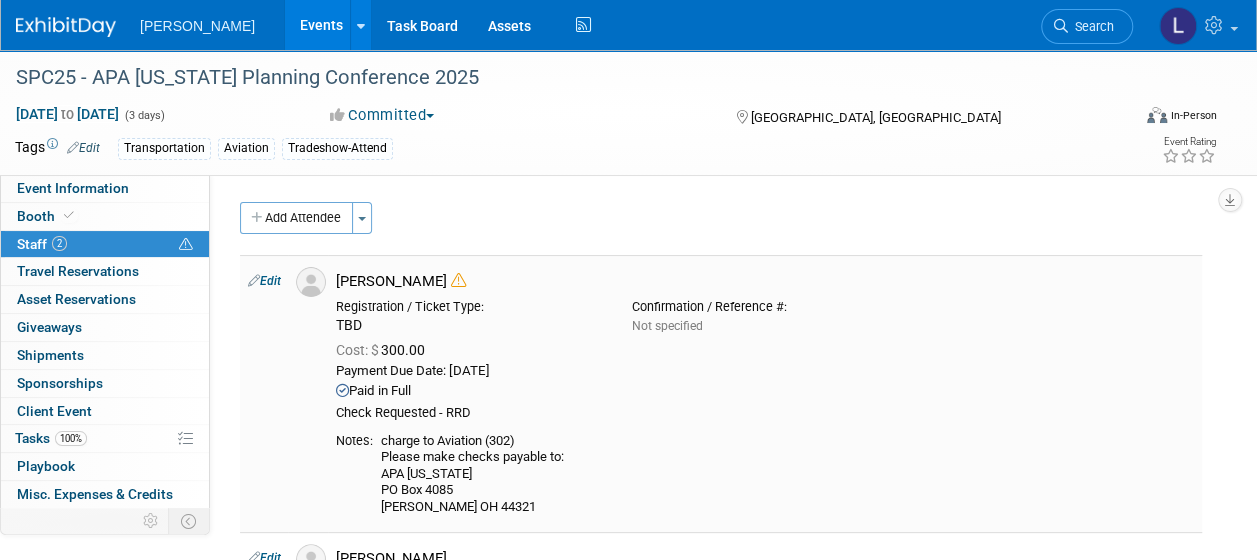 click at bounding box center [458, 280] 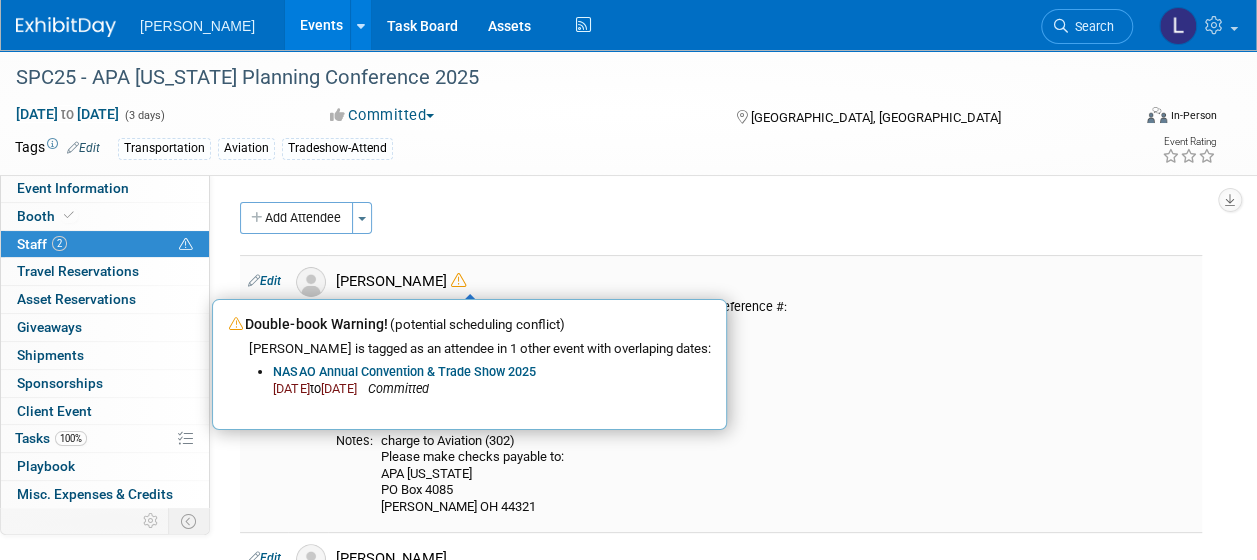 click on "Payment Due Date:
Jul 9, 2025
Paid in Full" at bounding box center (765, 381) 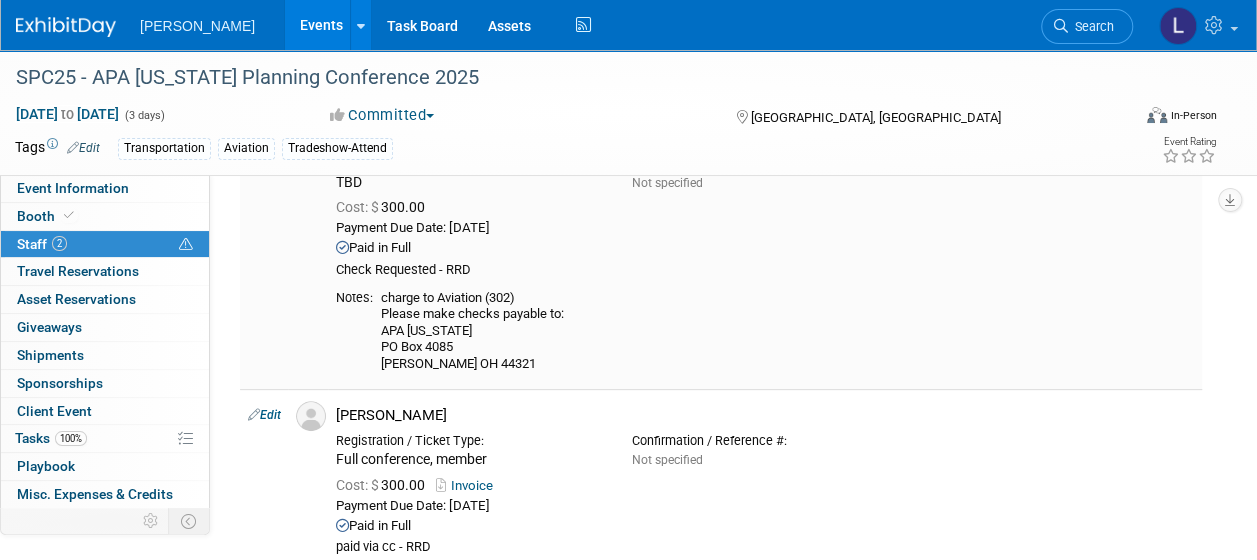 scroll, scrollTop: 100, scrollLeft: 0, axis: vertical 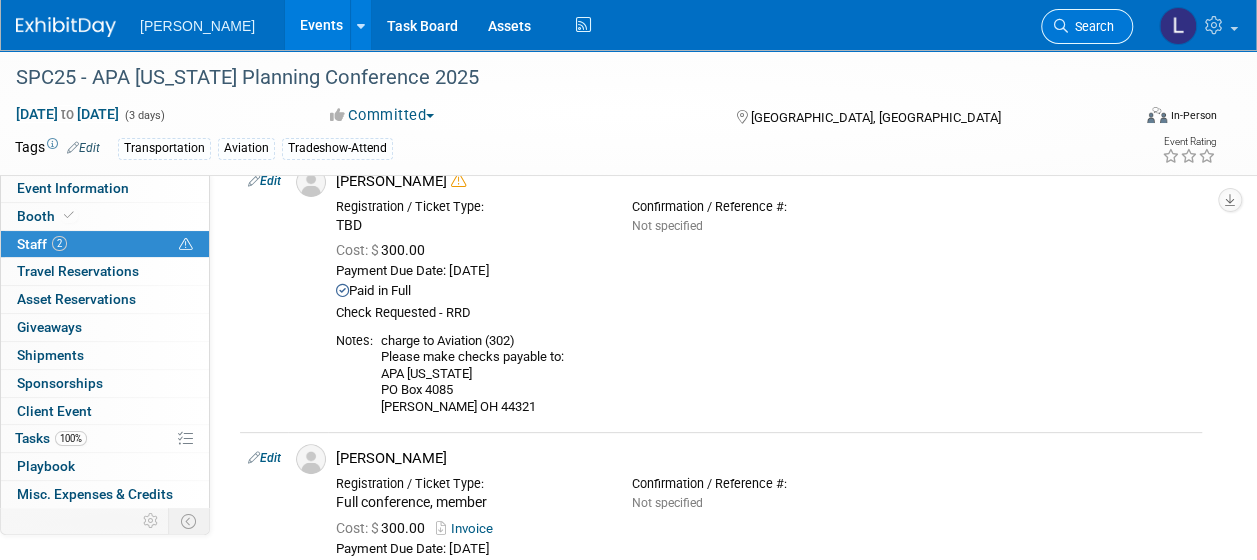 click on "Search" at bounding box center (1091, 26) 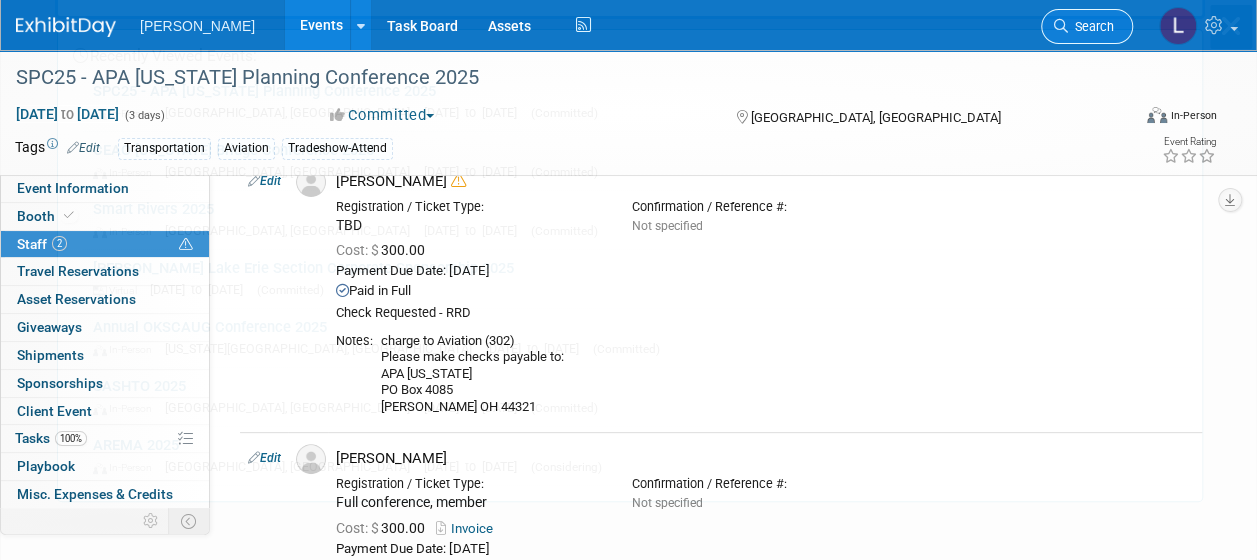 scroll, scrollTop: 0, scrollLeft: 0, axis: both 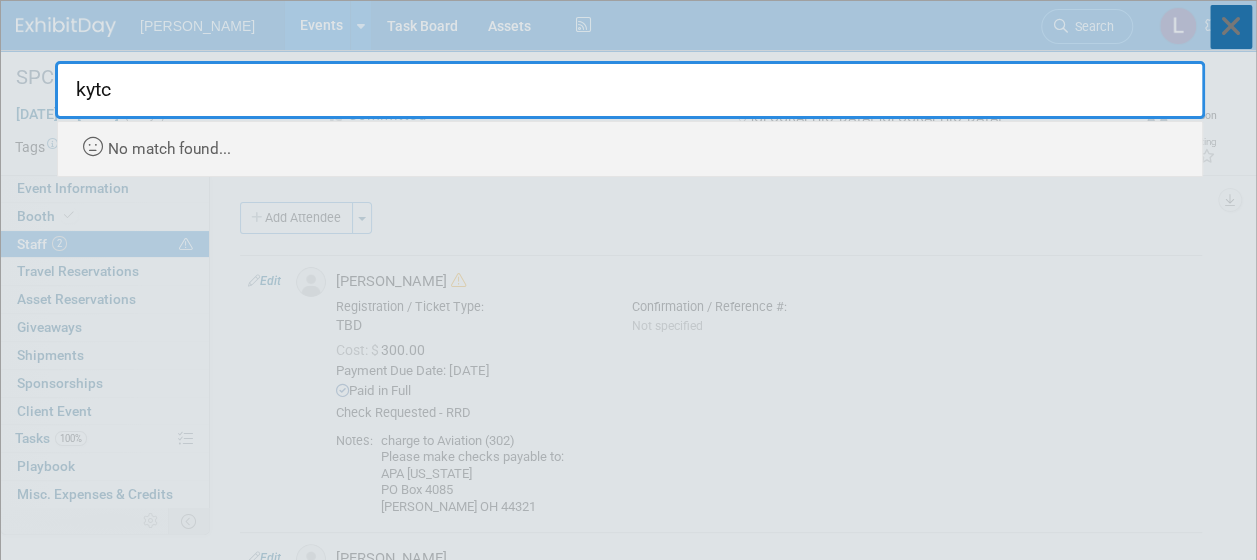 type on "kytc" 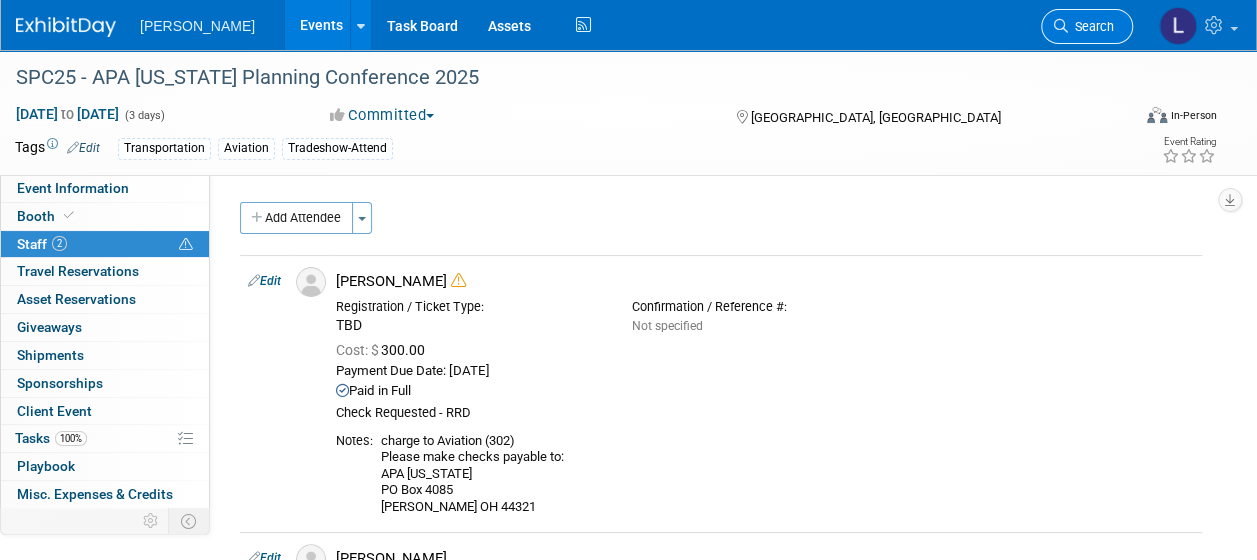 click on "Search" at bounding box center (1091, 26) 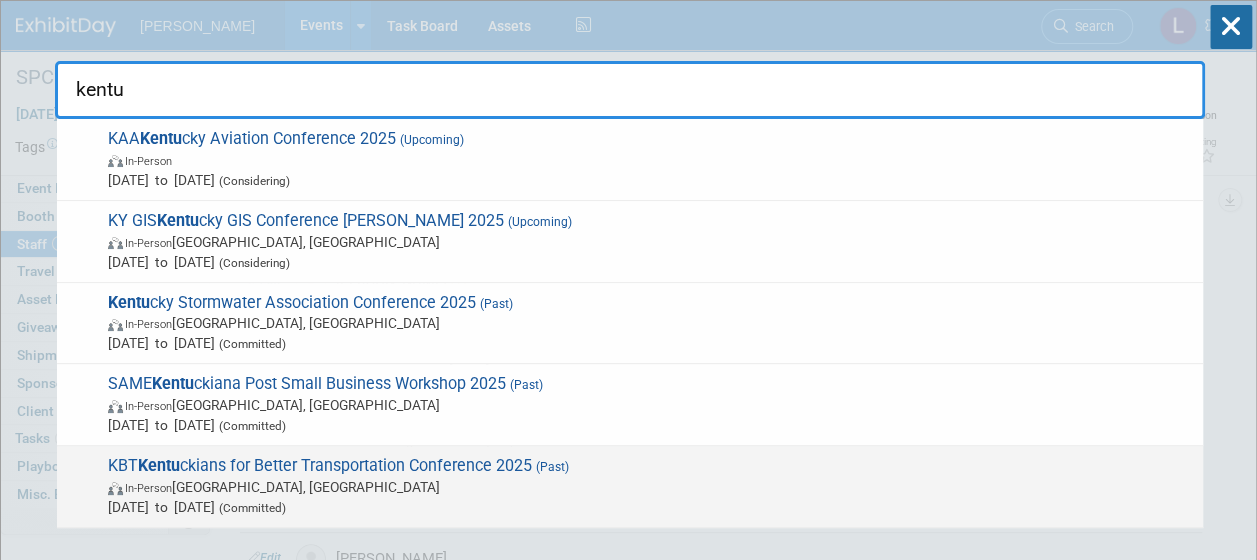 type on "kentu" 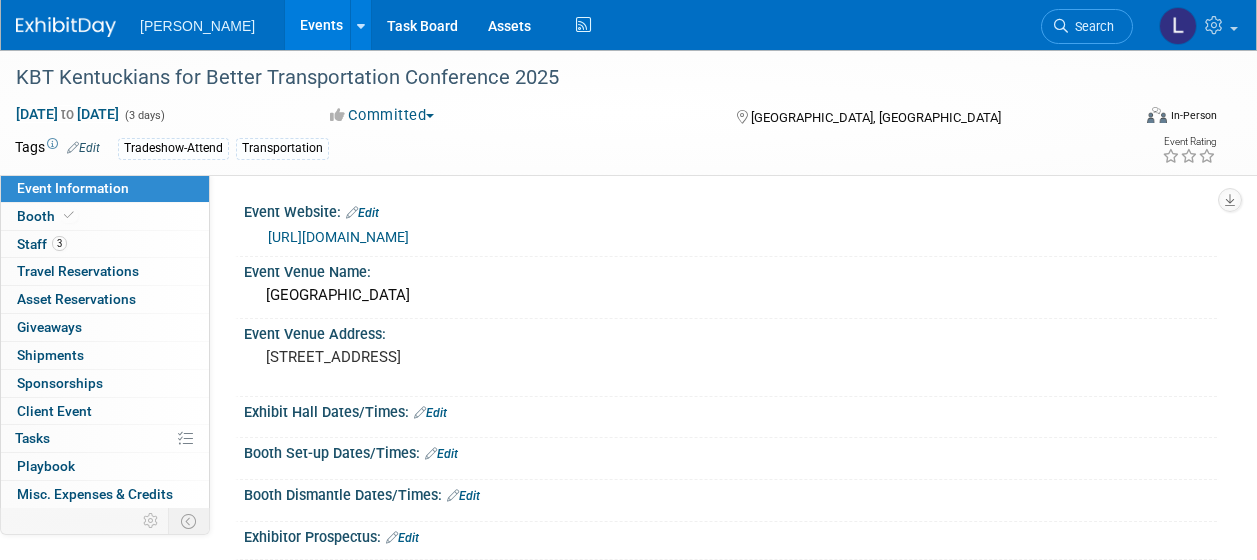 scroll, scrollTop: 0, scrollLeft: 0, axis: both 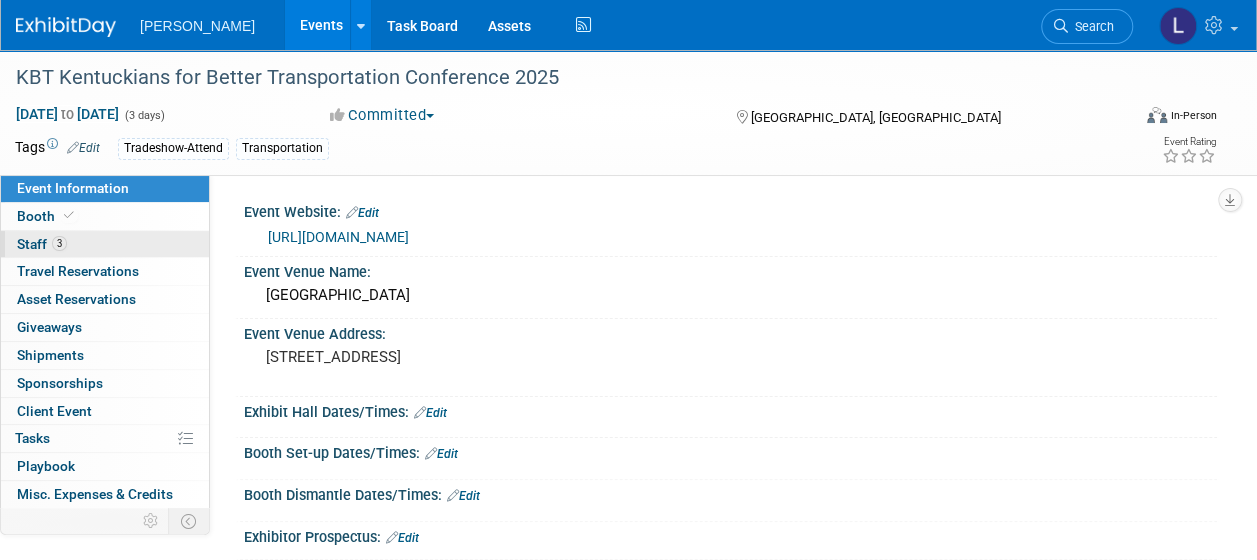 click on "3
Staff 3" at bounding box center [105, 244] 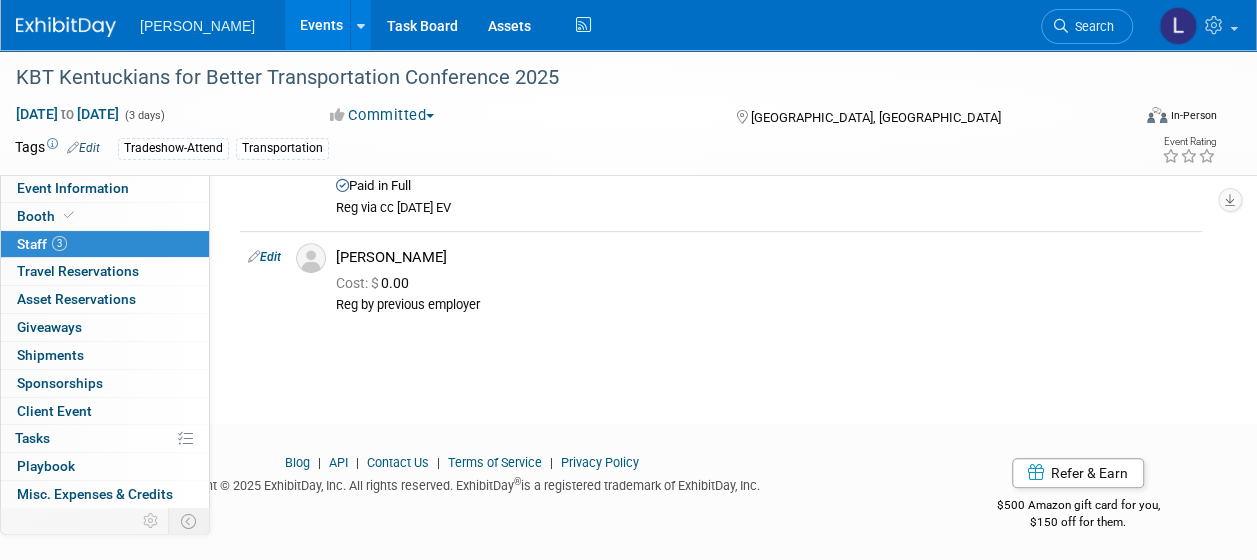 scroll, scrollTop: 348, scrollLeft: 0, axis: vertical 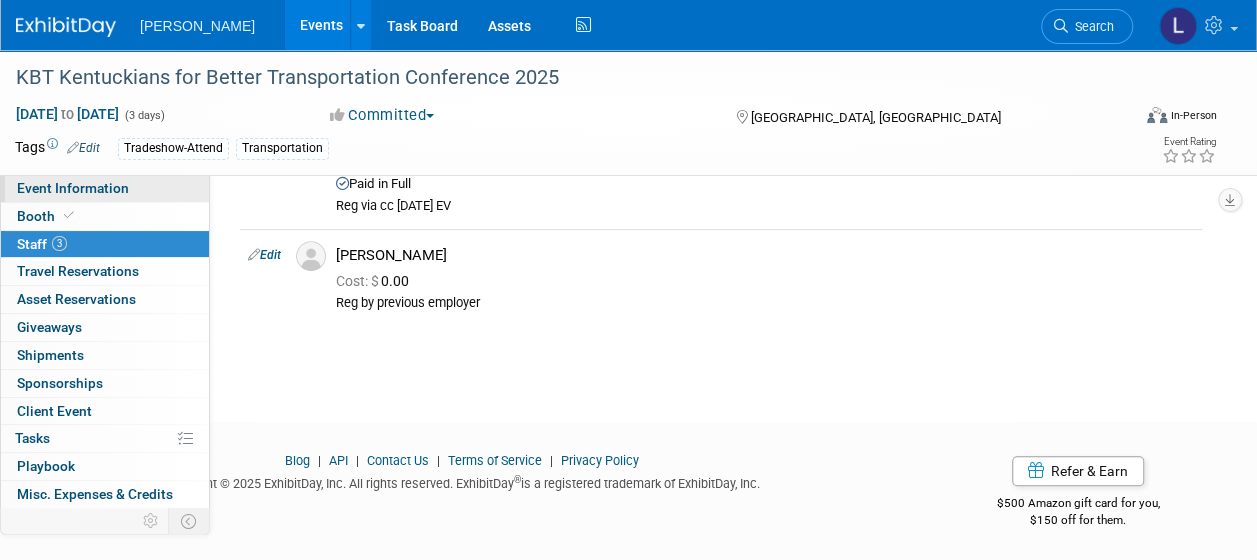 click on "Event Information" at bounding box center (73, 188) 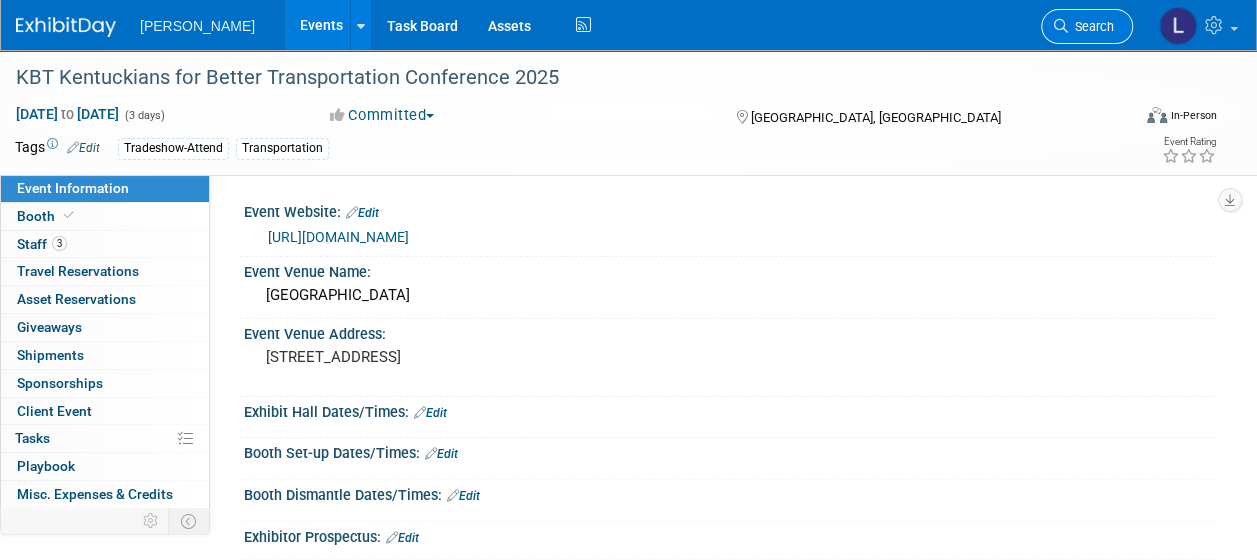 click on "Search" at bounding box center [1091, 26] 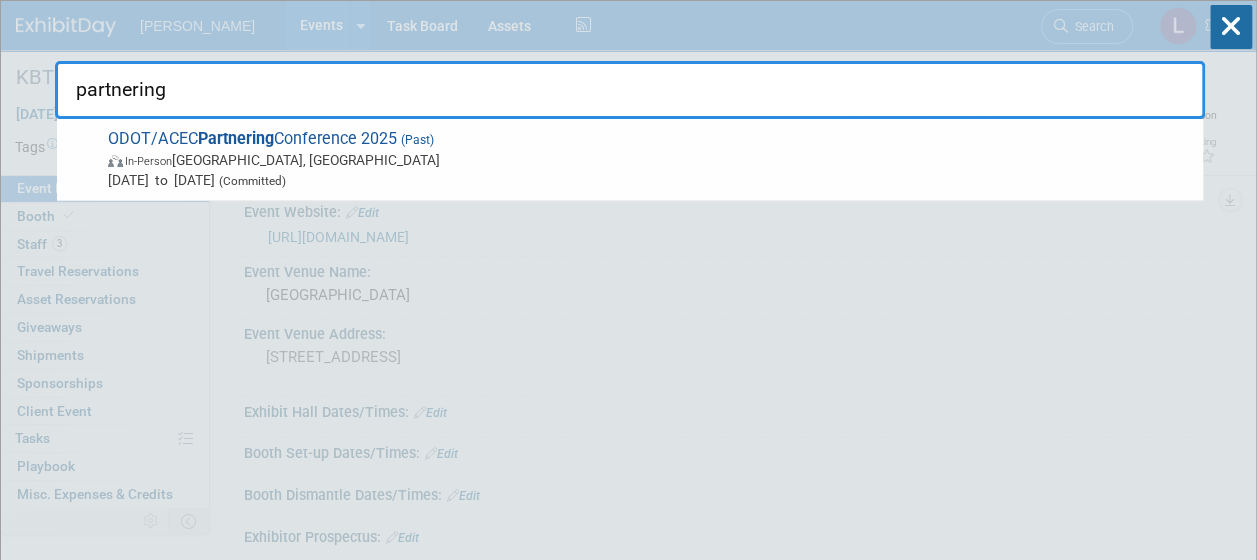 click on "partnering" at bounding box center (630, 90) 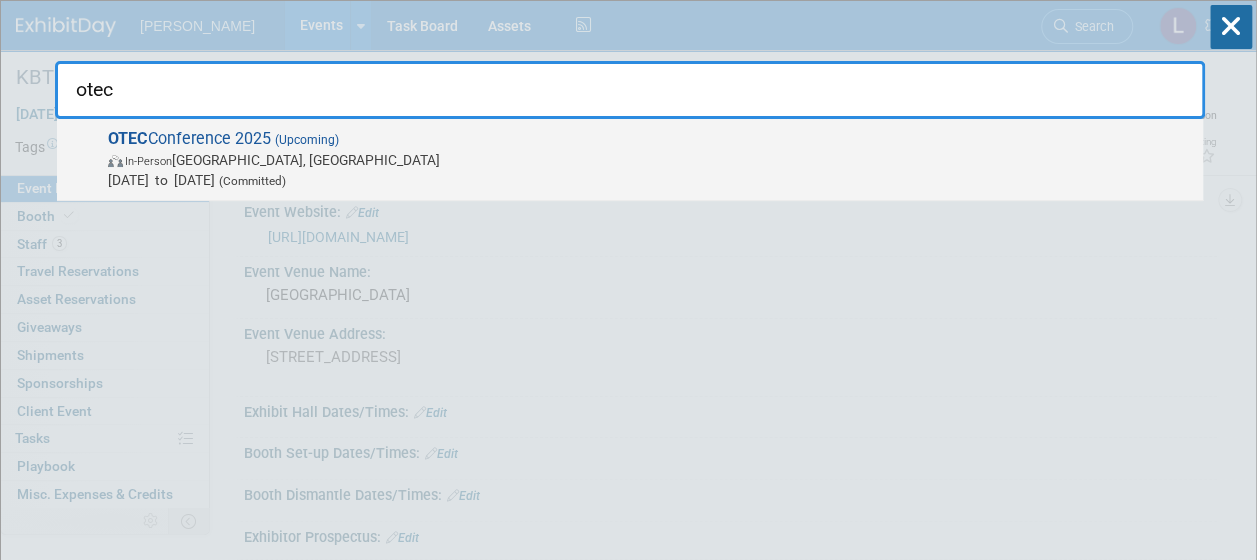 type on "otec" 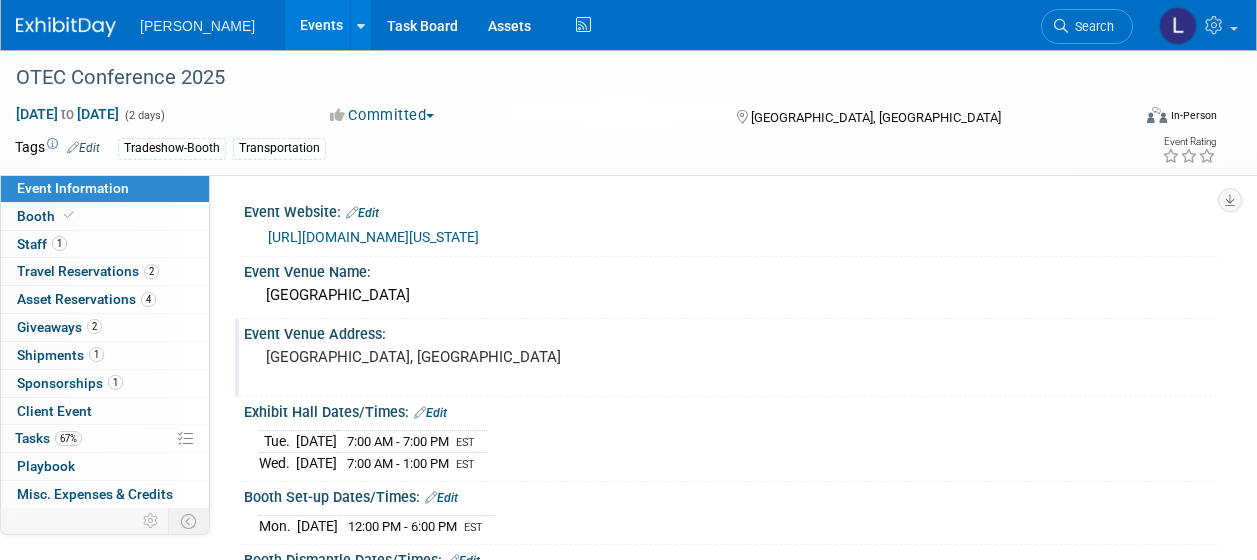 scroll, scrollTop: 0, scrollLeft: 0, axis: both 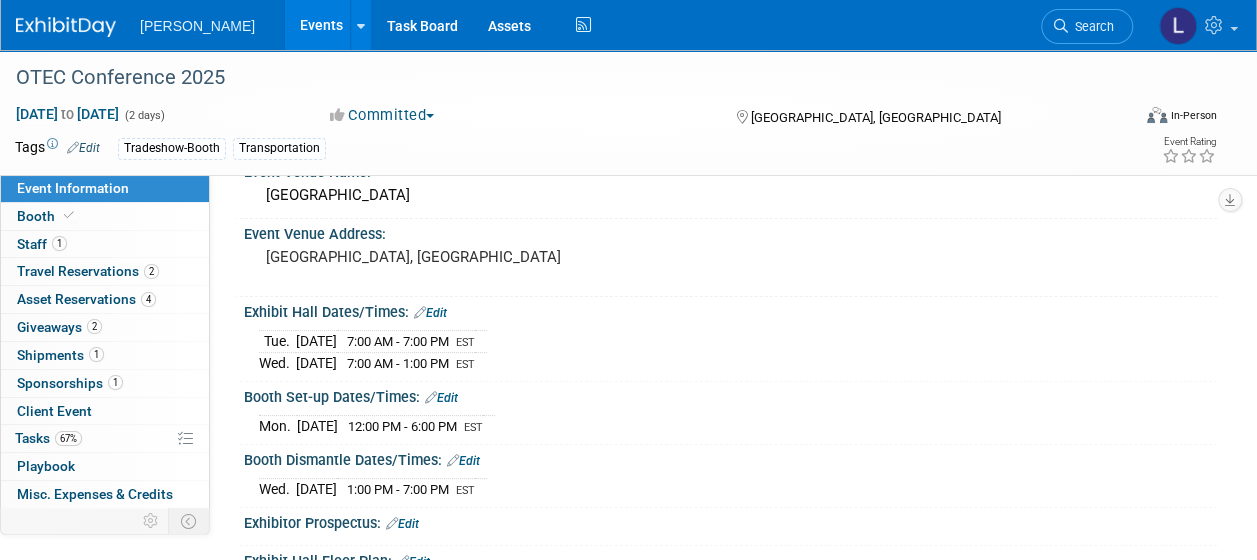 click on "Edit" at bounding box center [430, 313] 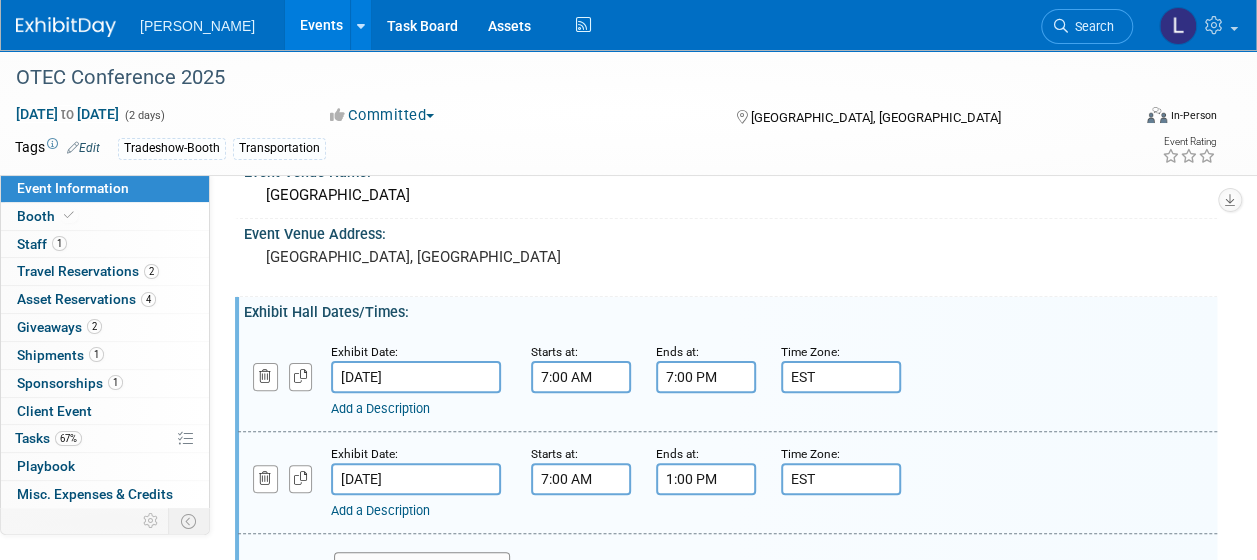 scroll, scrollTop: 200, scrollLeft: 0, axis: vertical 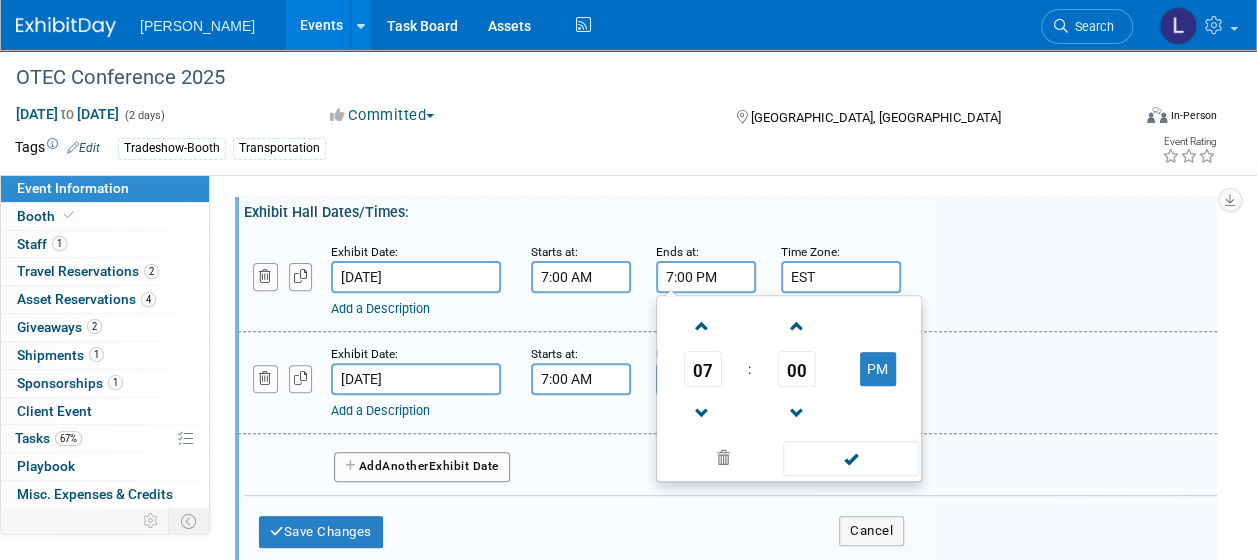 click on "7:00 PM" at bounding box center [706, 277] 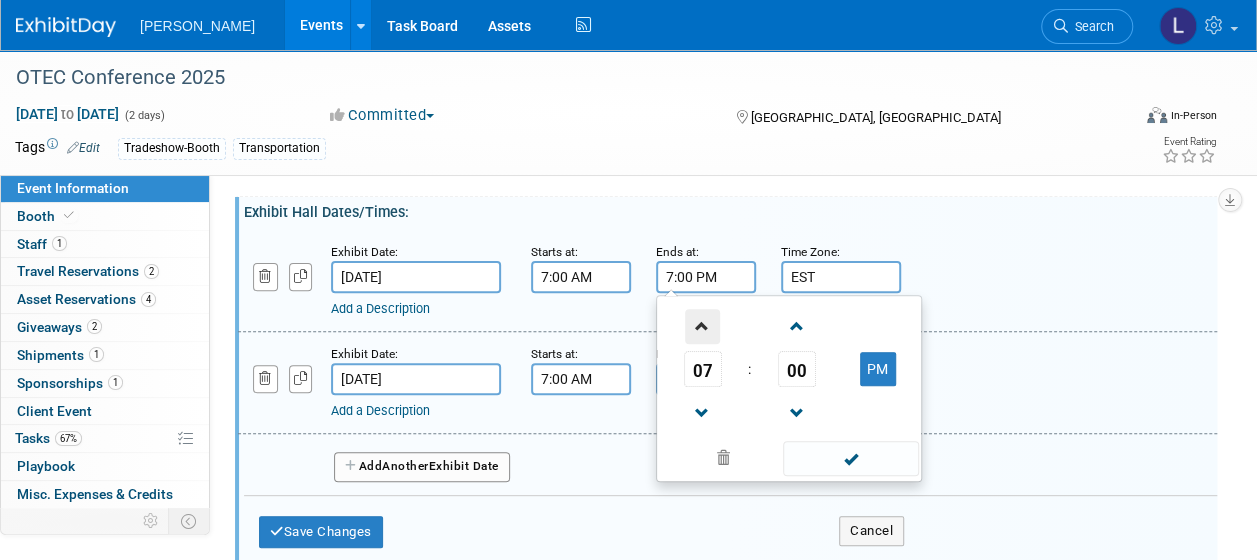 click at bounding box center [702, 326] 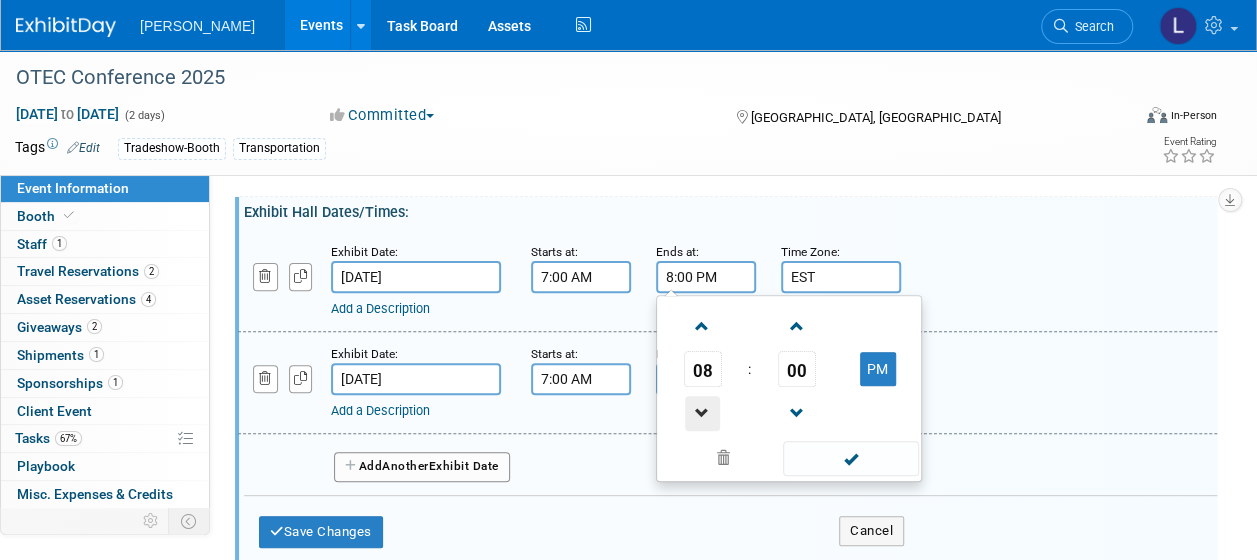 click at bounding box center (702, 413) 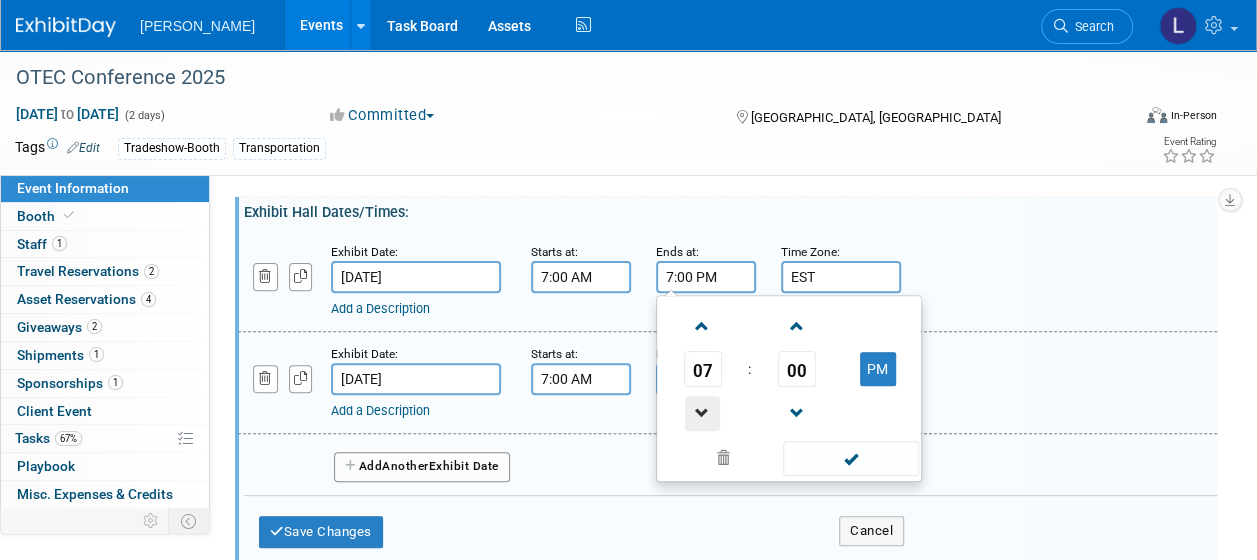 click at bounding box center (702, 413) 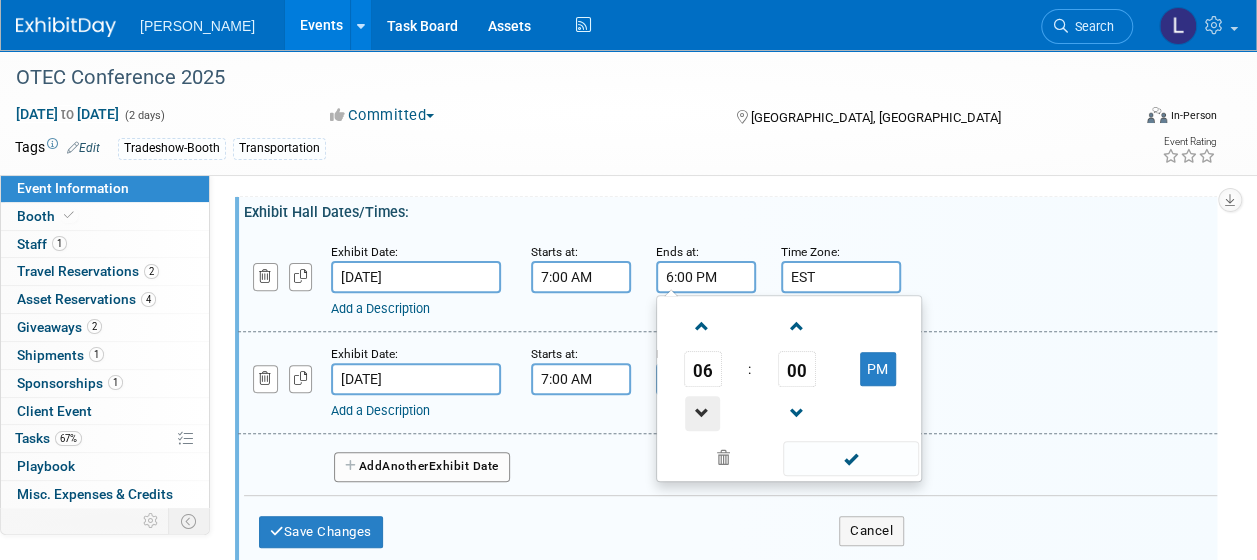 click at bounding box center (702, 413) 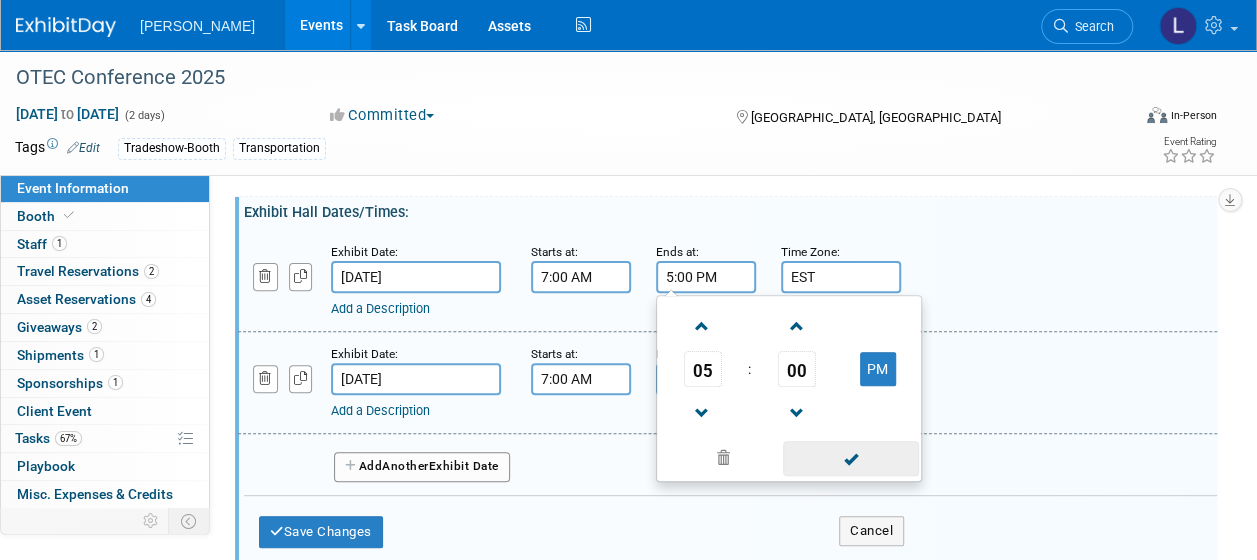 click at bounding box center [850, 458] 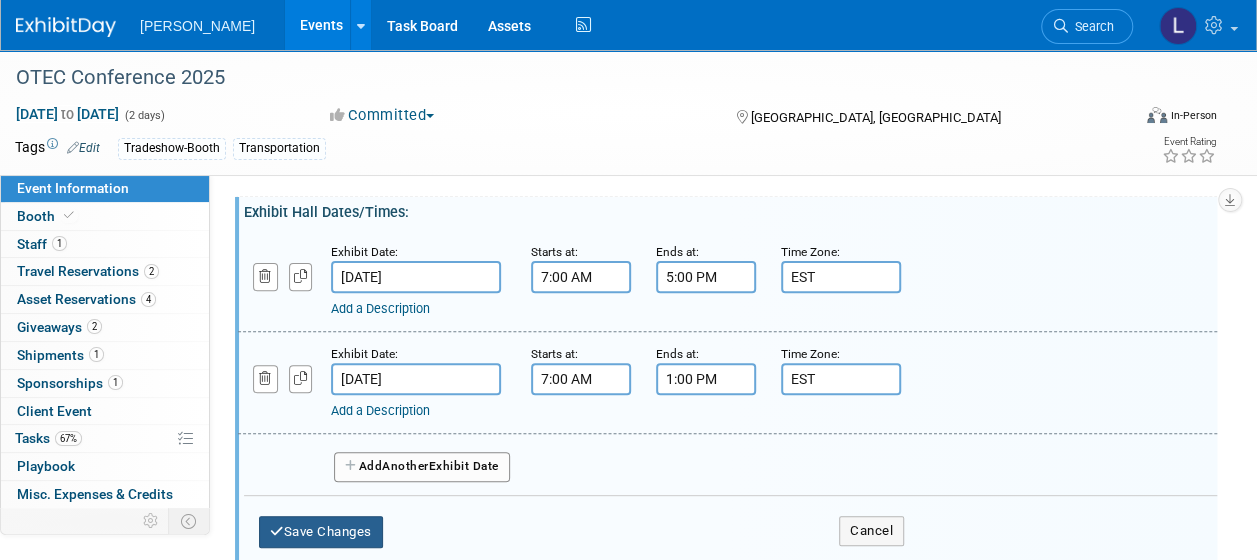 click on "Save Changes" at bounding box center [321, 532] 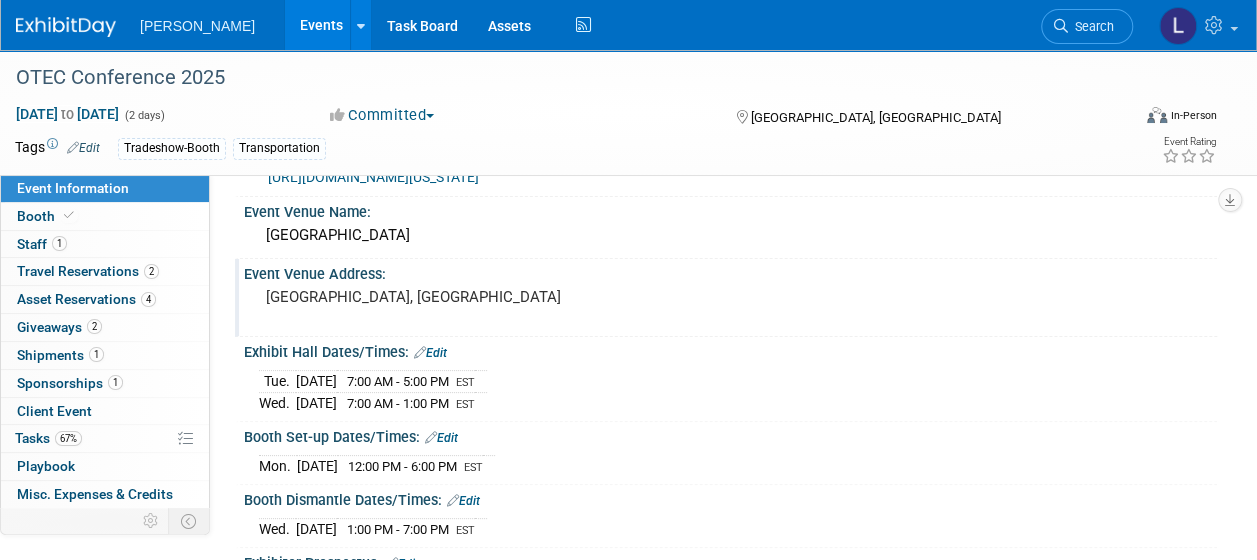 scroll, scrollTop: 100, scrollLeft: 0, axis: vertical 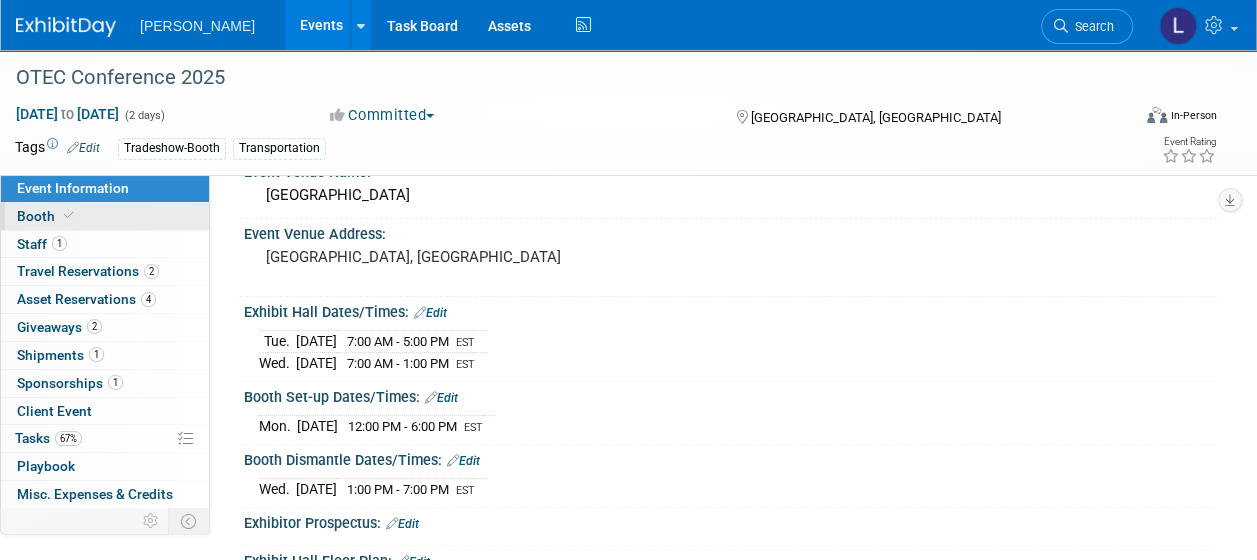 click on "Booth" at bounding box center [47, 216] 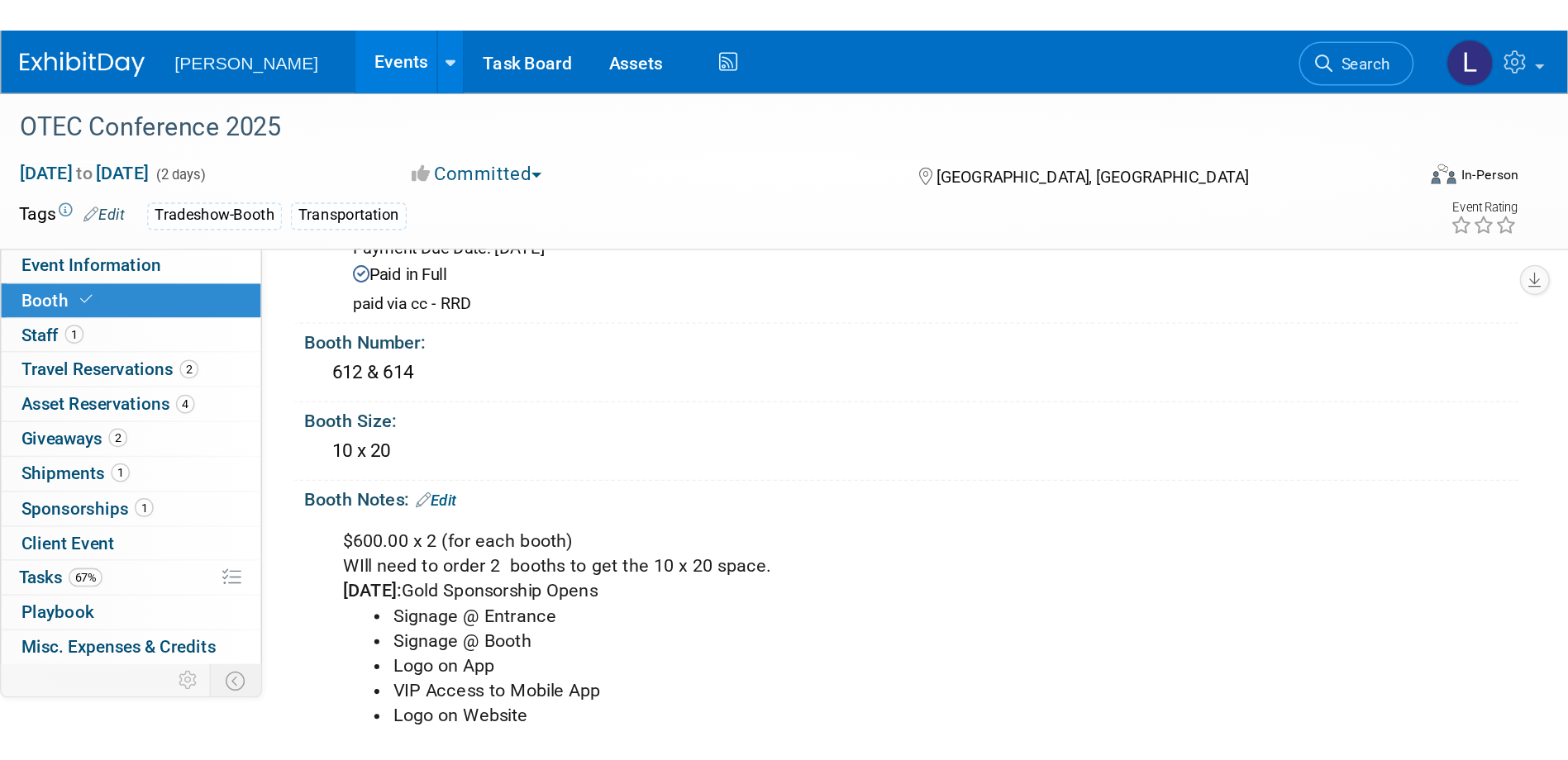 scroll, scrollTop: 0, scrollLeft: 0, axis: both 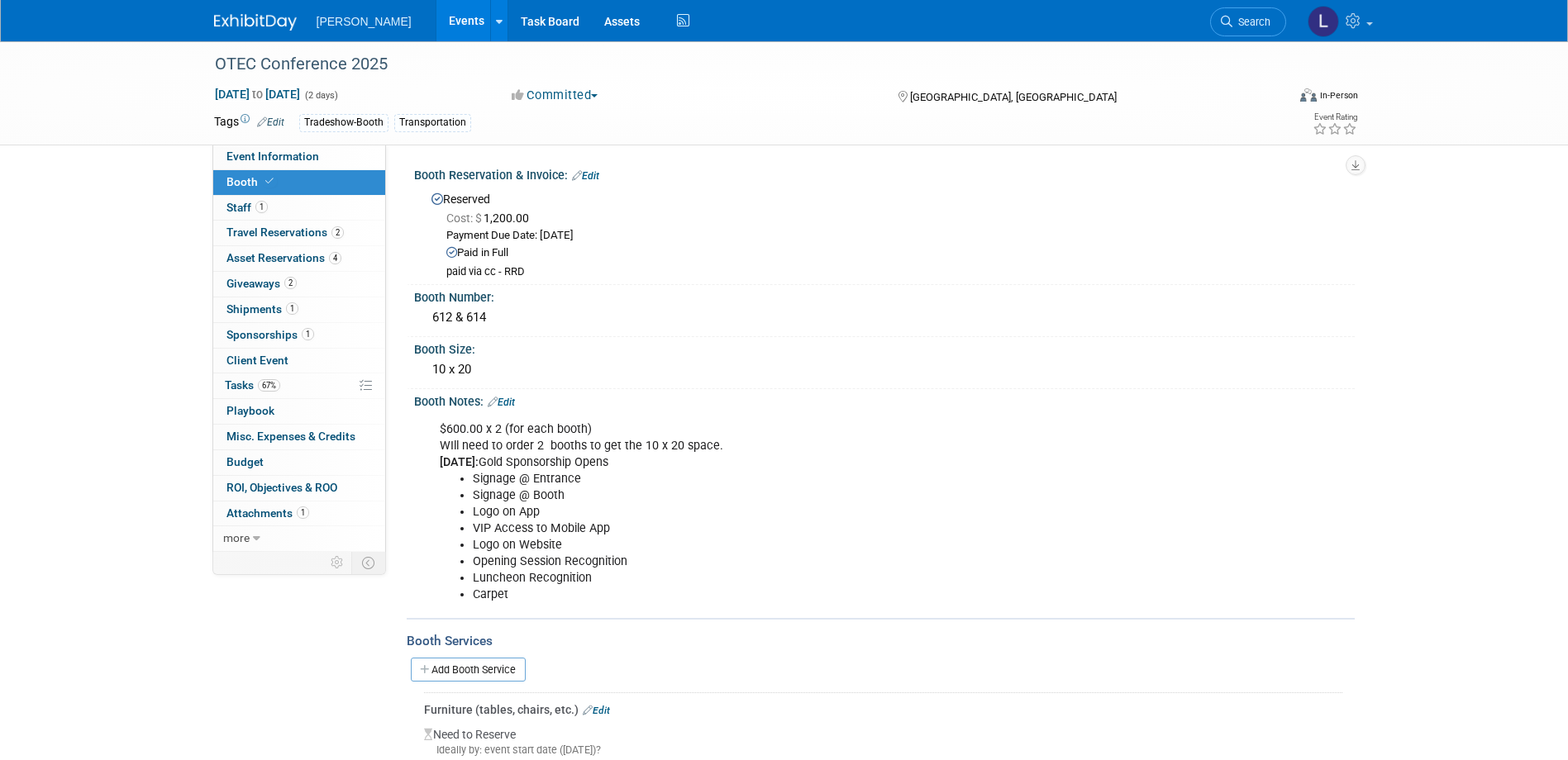 click on "Search" at bounding box center [1248, 21] 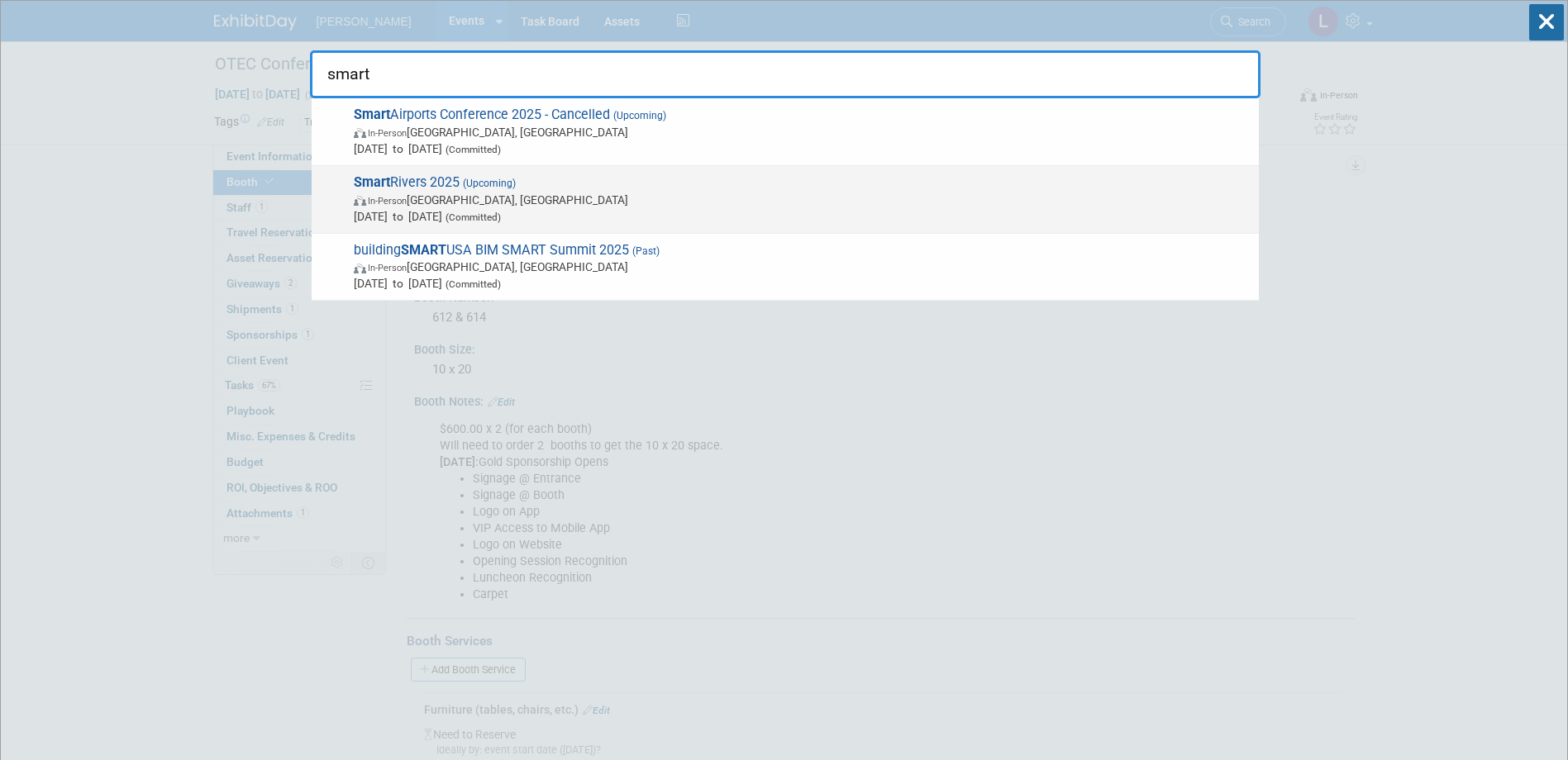 type on "smart" 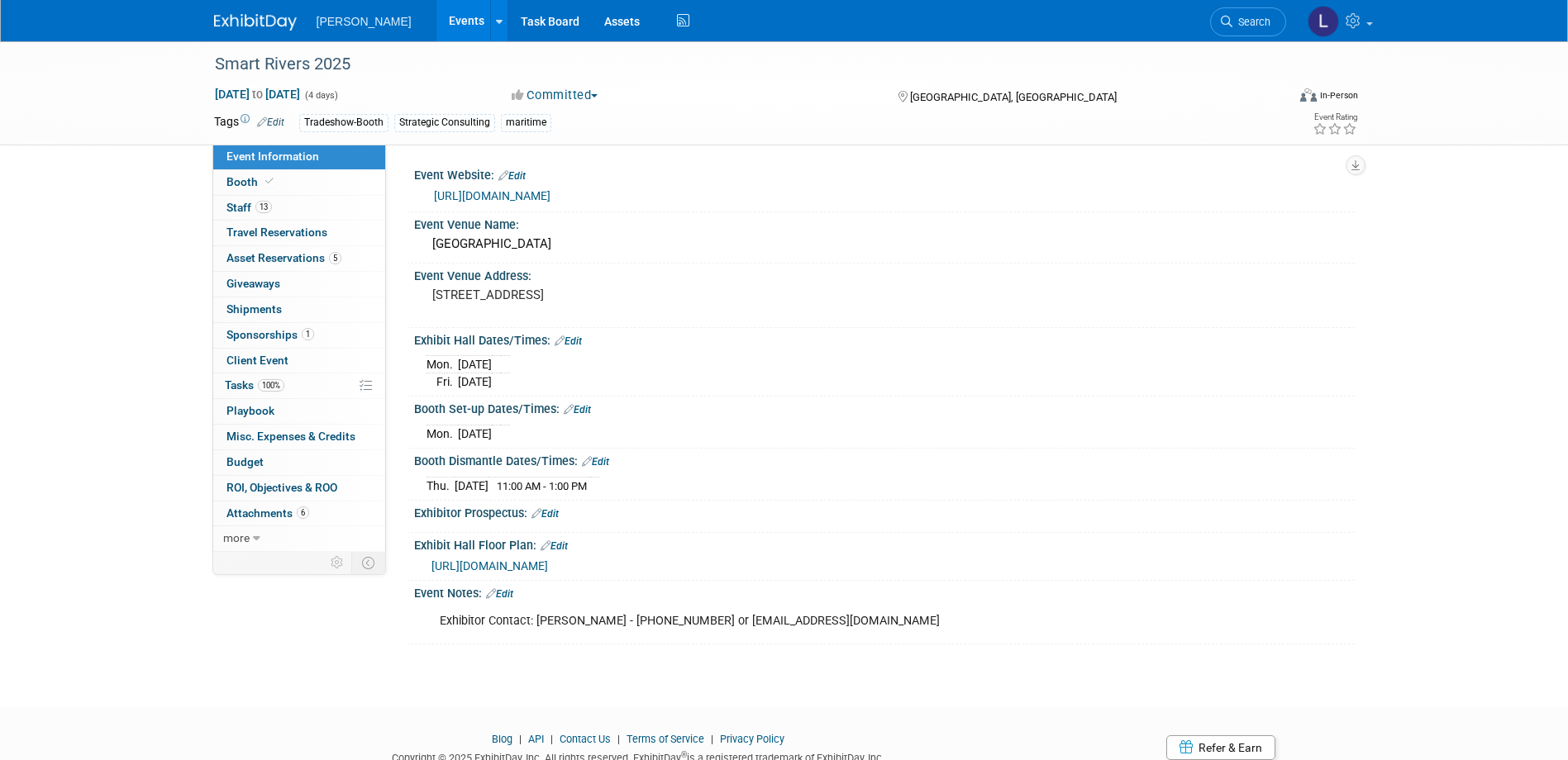 scroll, scrollTop: 0, scrollLeft: 0, axis: both 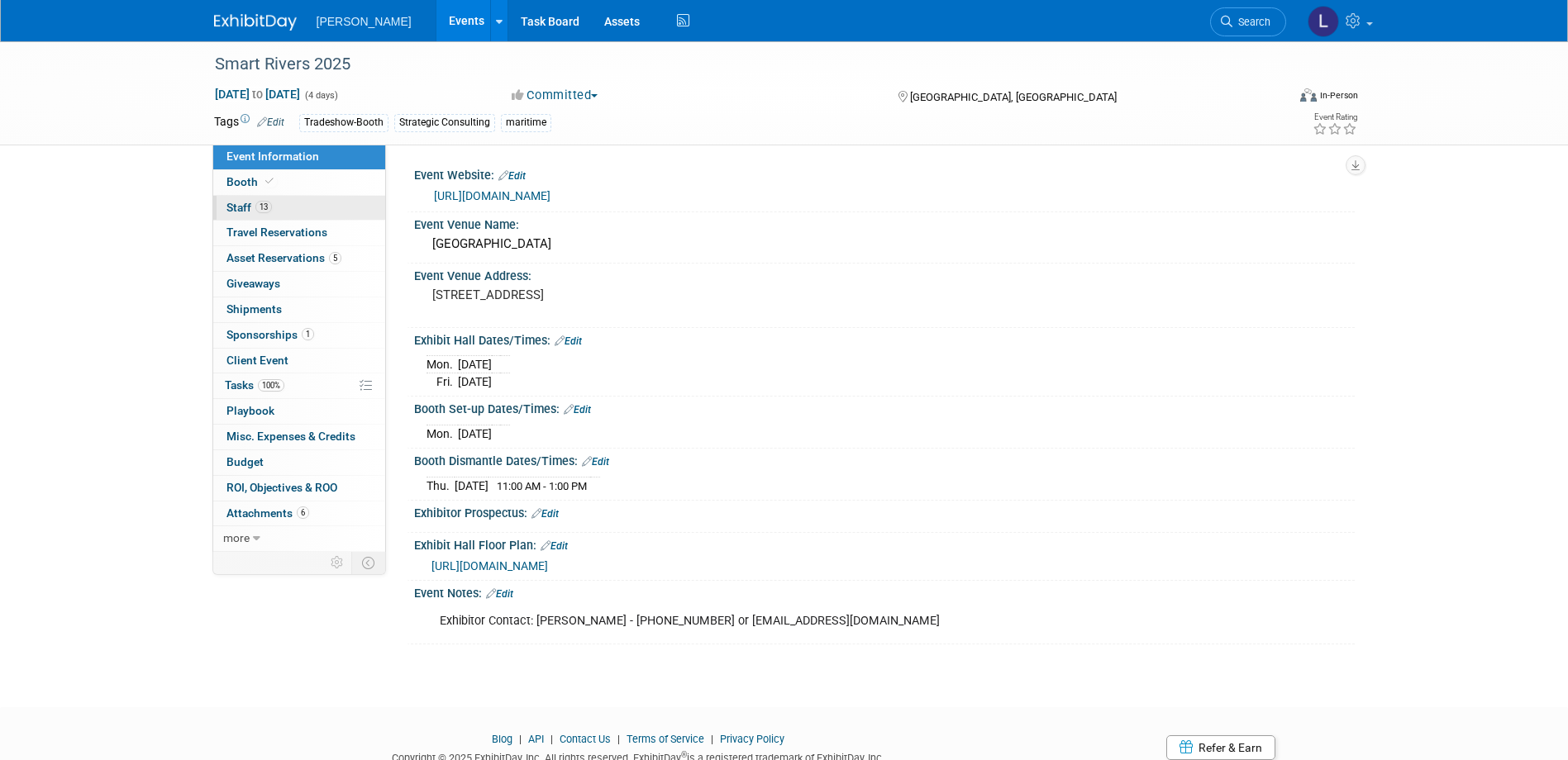 click on "13" at bounding box center [264, 207] 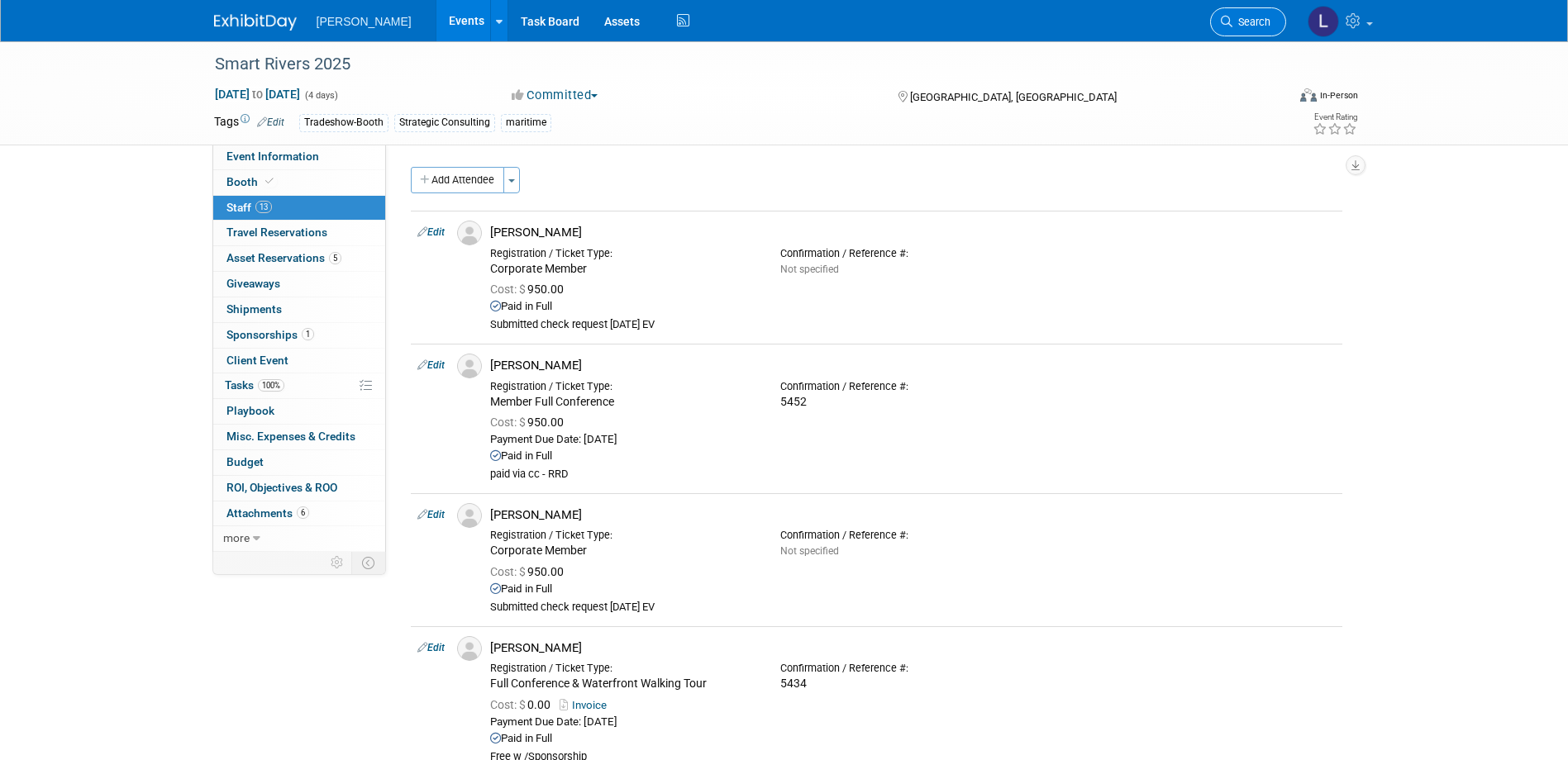 click on "Search" at bounding box center [1251, 21] 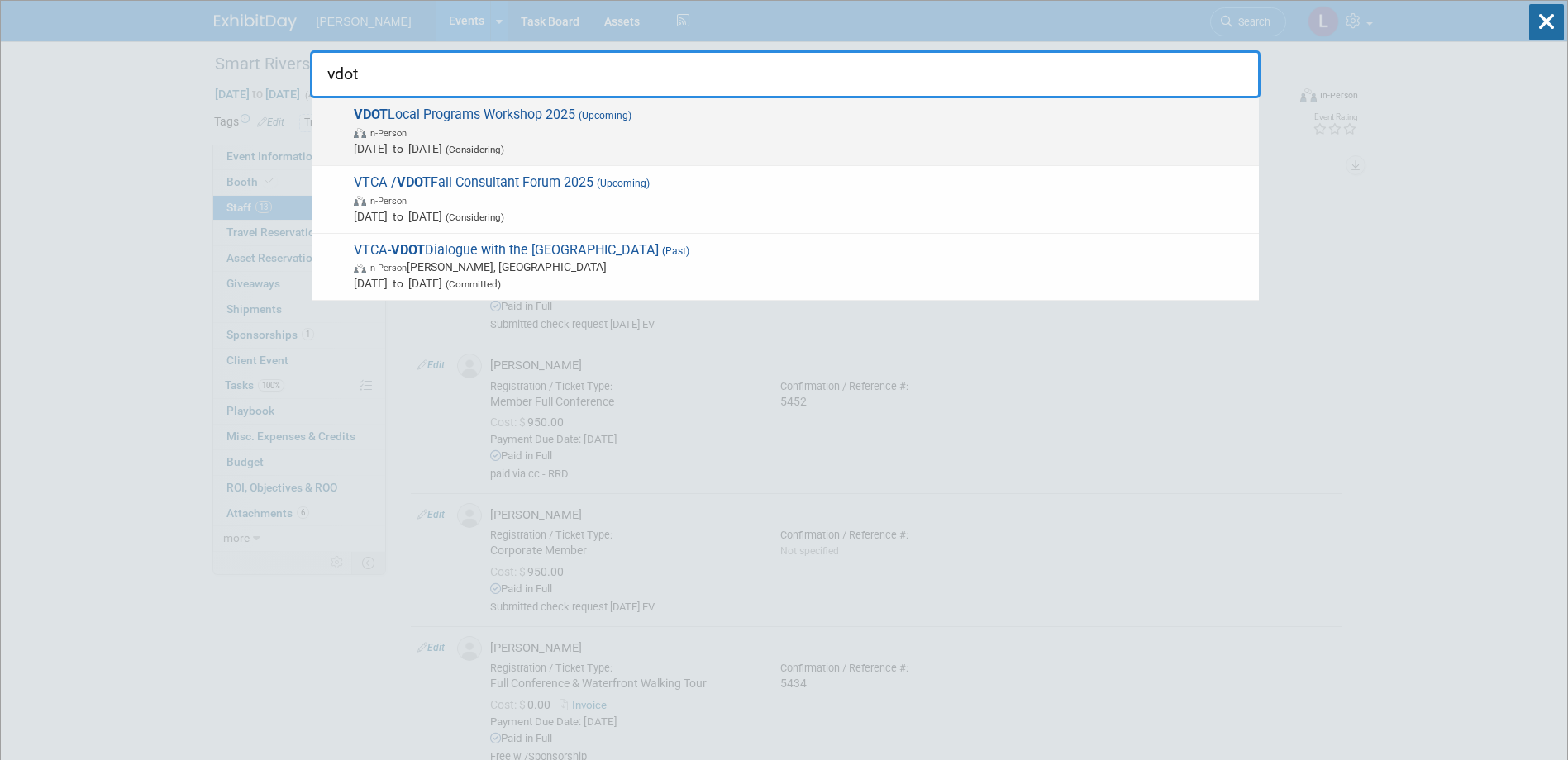 type on "vdot" 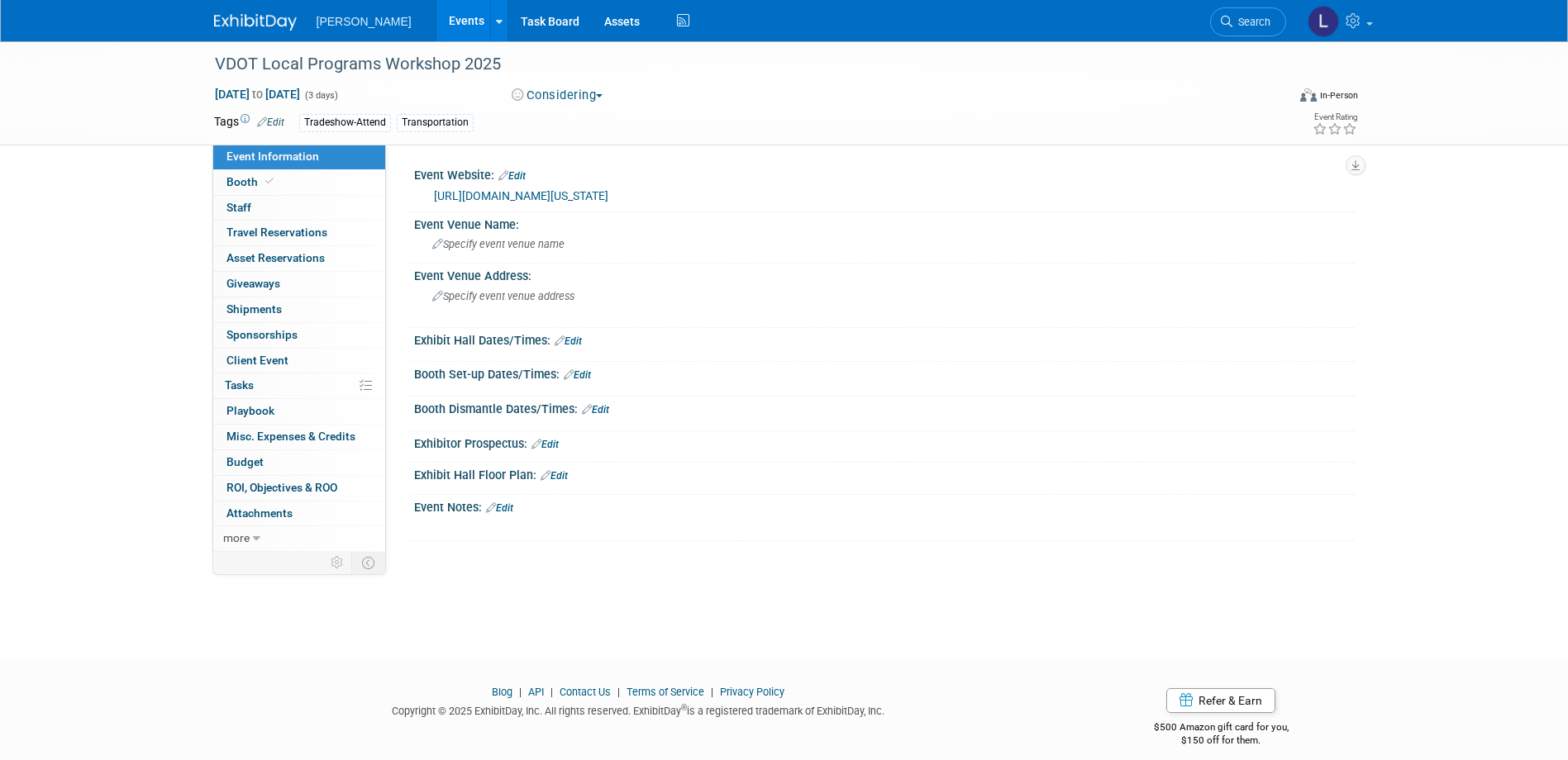scroll, scrollTop: 0, scrollLeft: 0, axis: both 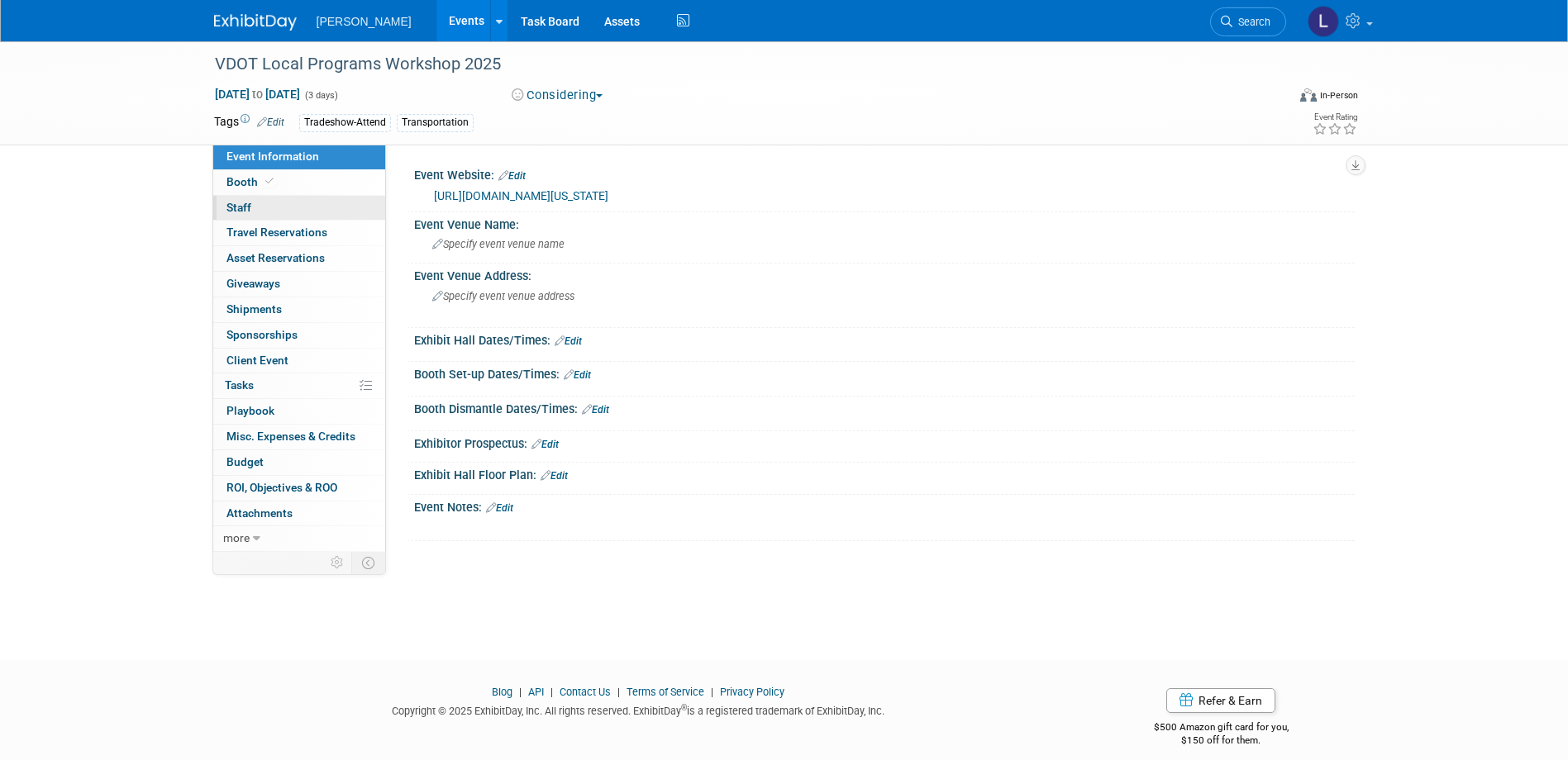 click on "Staff 0" at bounding box center [239, 207] 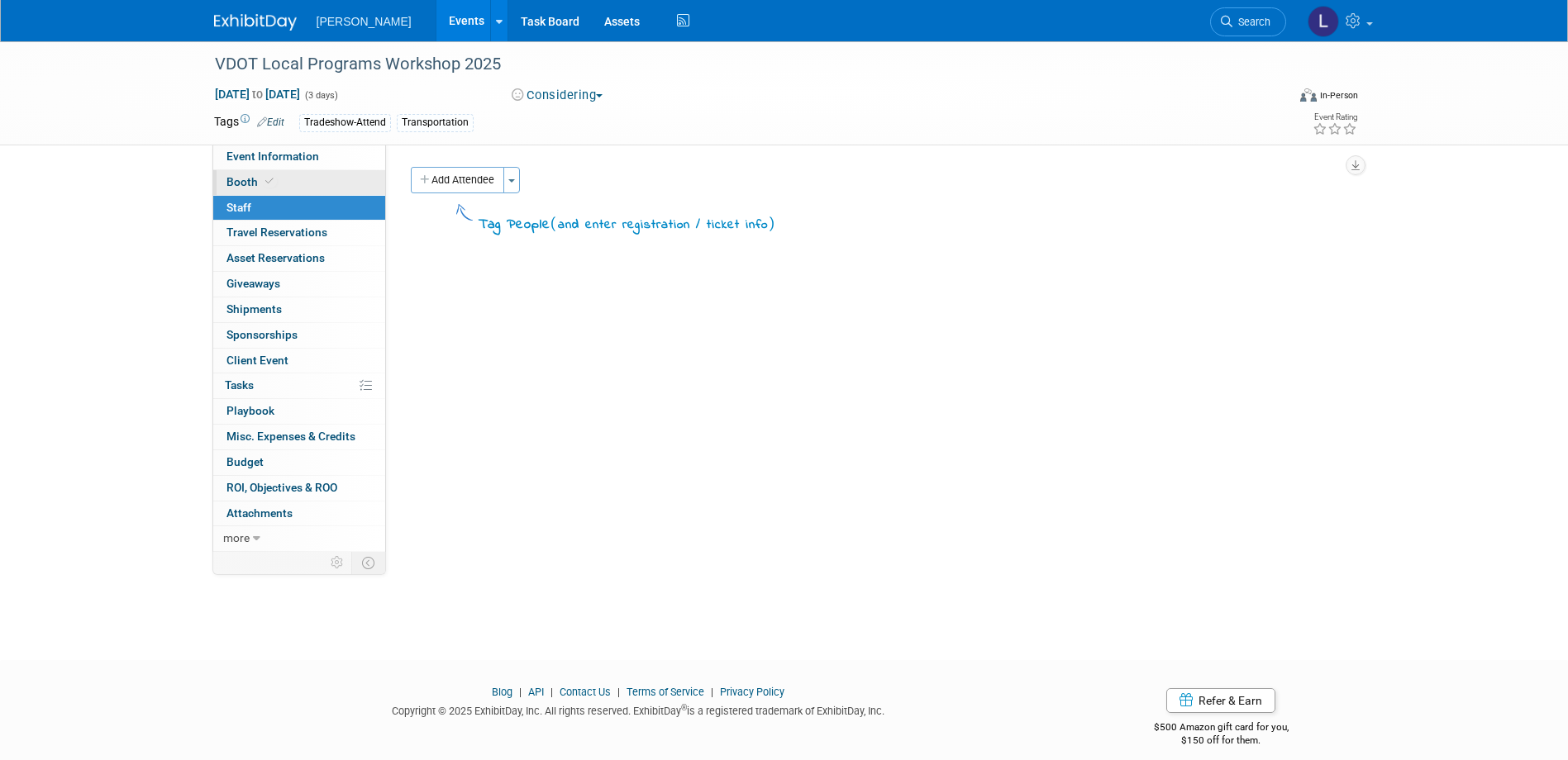 click at bounding box center (269, 181) 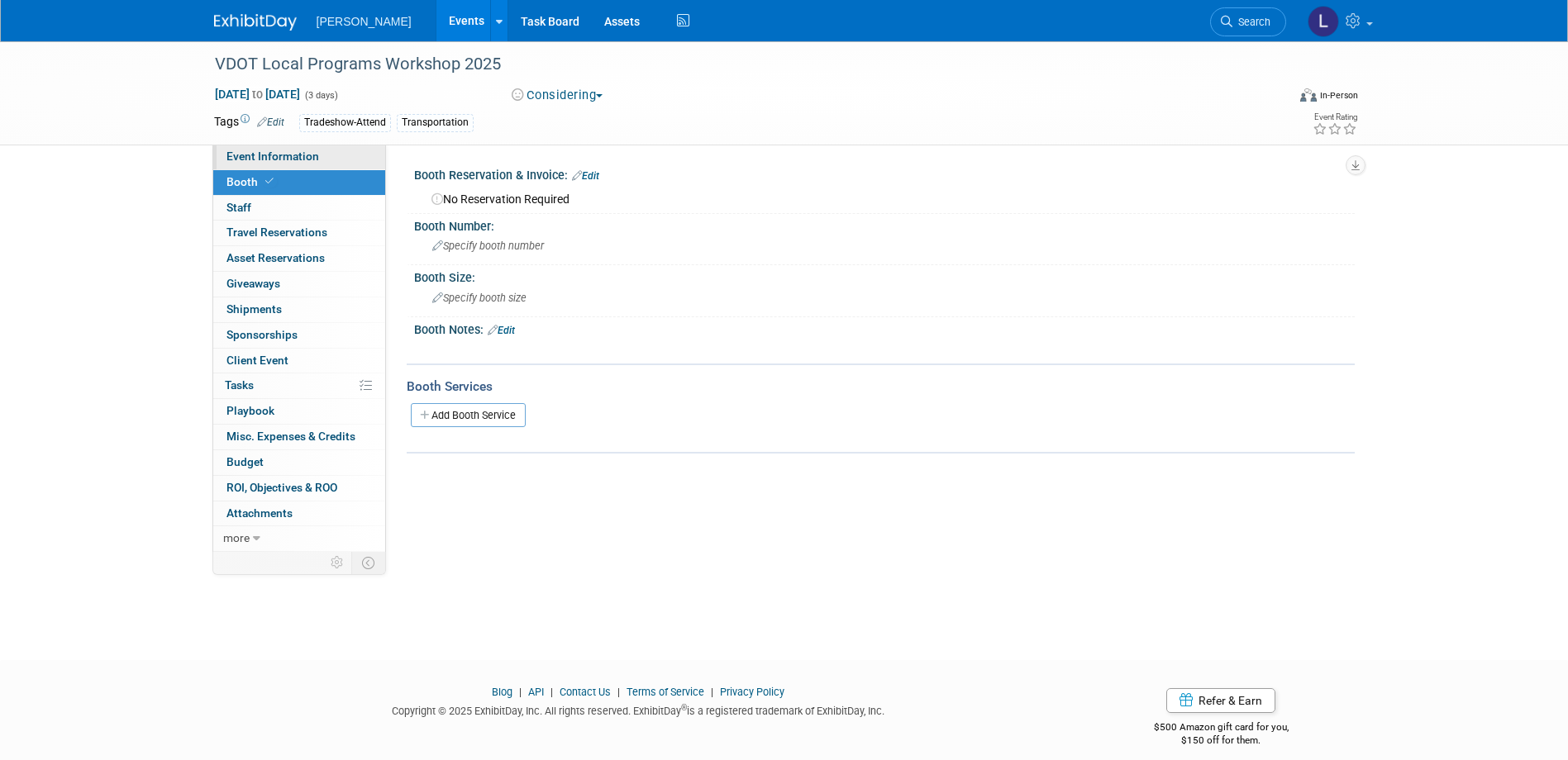 click on "Event Information" at bounding box center (273, 156) 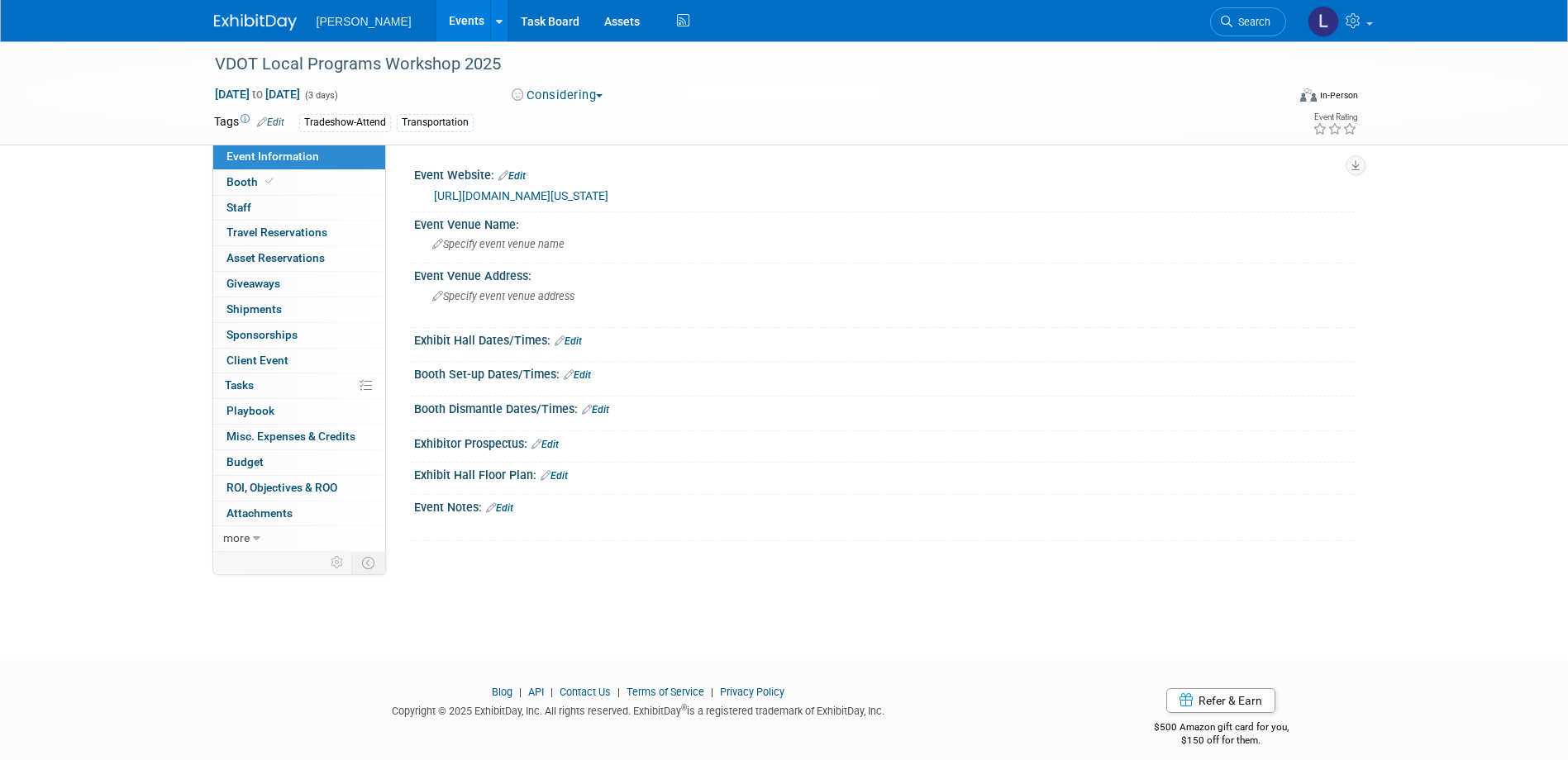 click on "Edit" at bounding box center [512, 176] 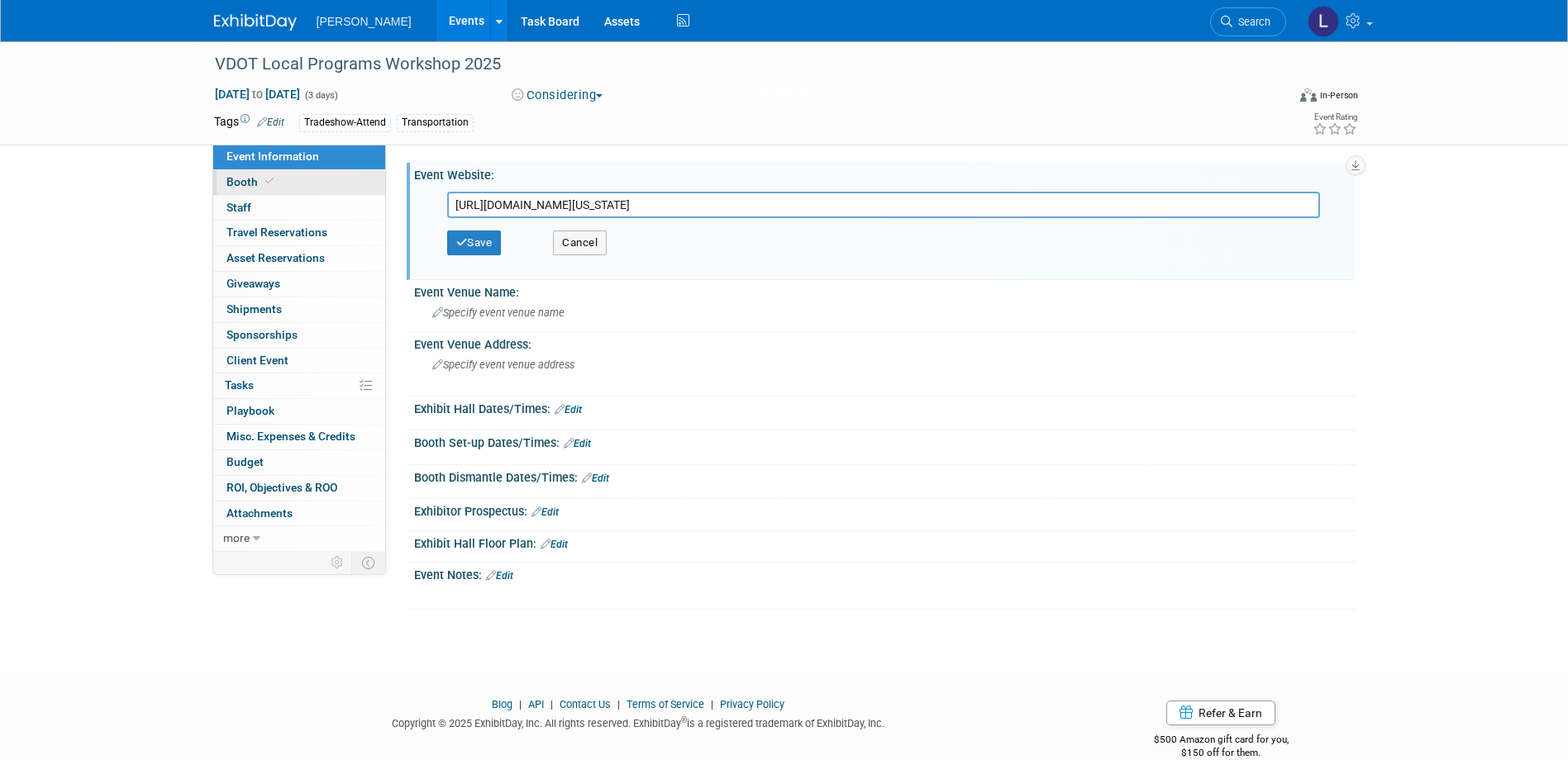 drag, startPoint x: 643, startPoint y: 208, endPoint x: 355, endPoint y: 180, distance: 289.35791 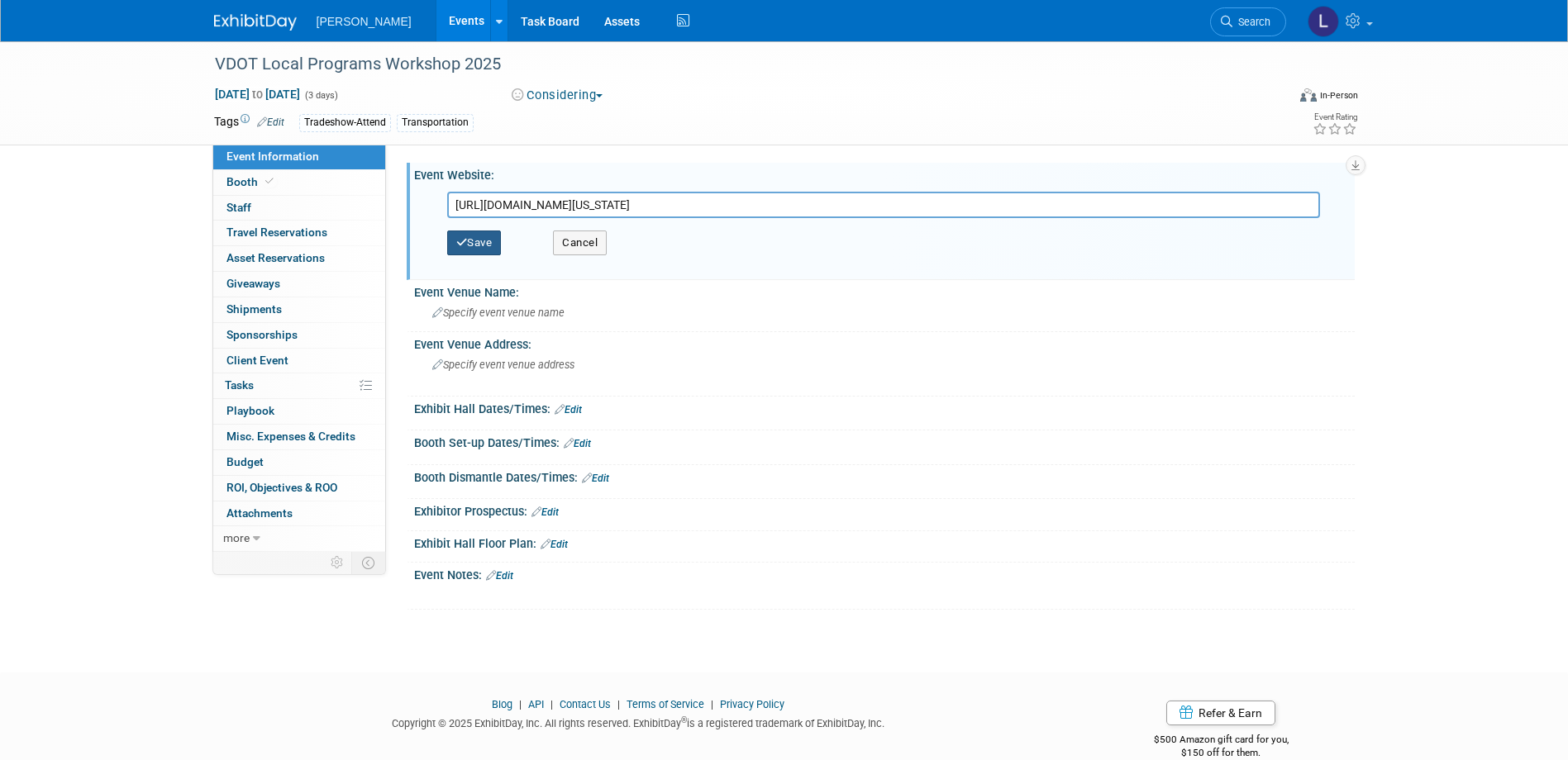 type on "https://www.vdot.virginia.gov/doing-business/for-localities/local-programs-workshop/" 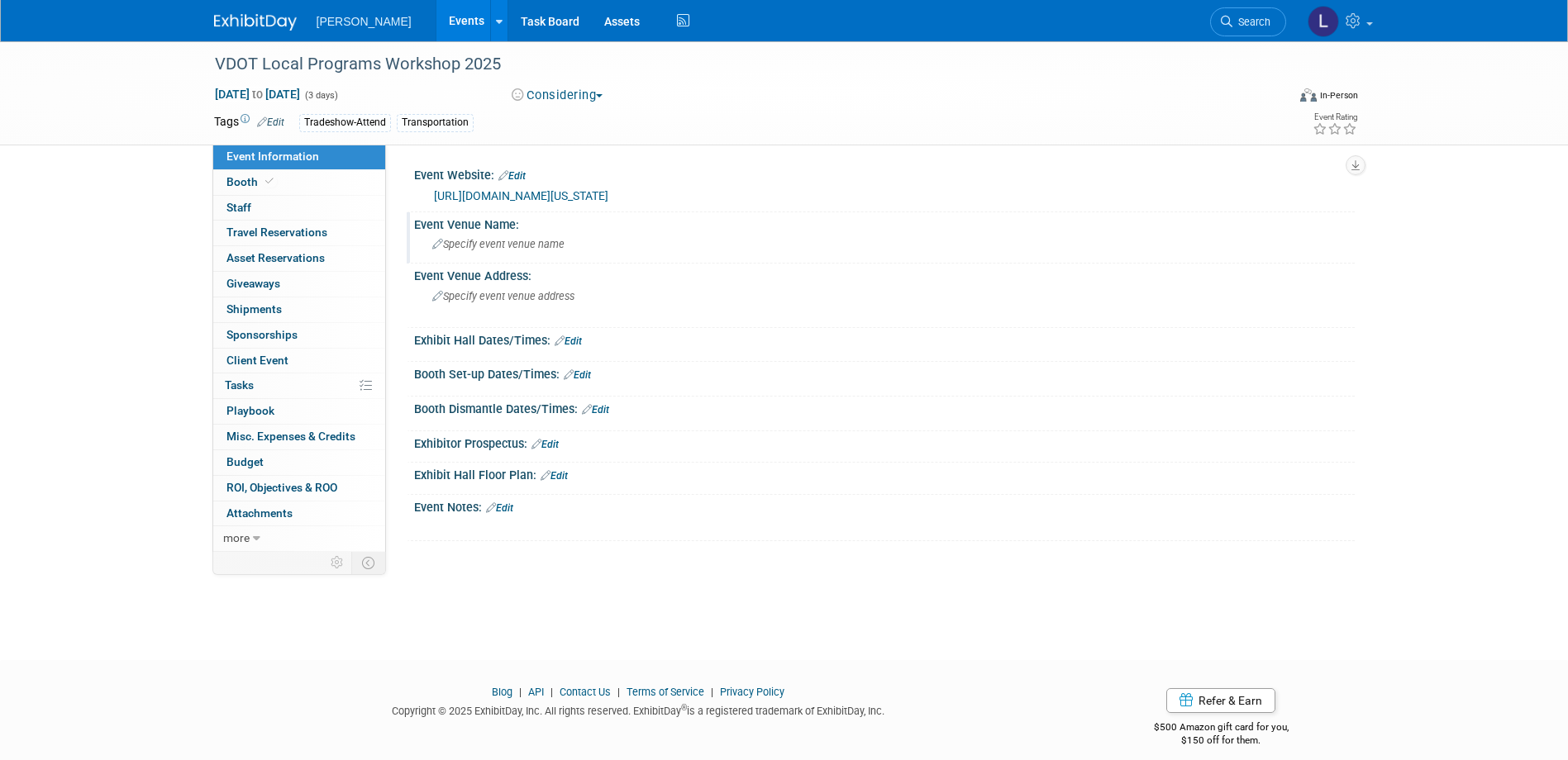 click on "Specify event venue name" at bounding box center (498, 244) 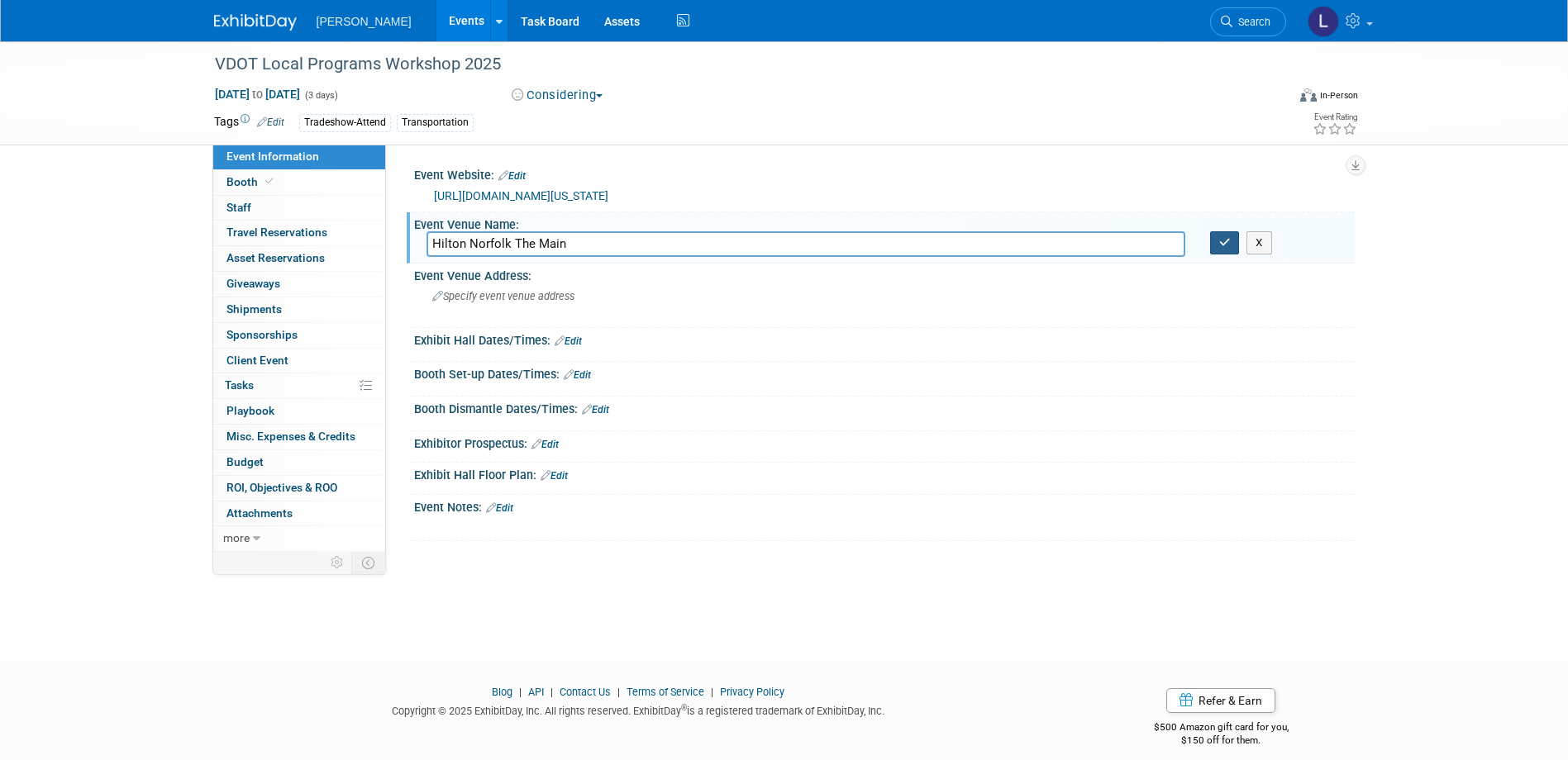type on "Hilton Norfolk The Main" 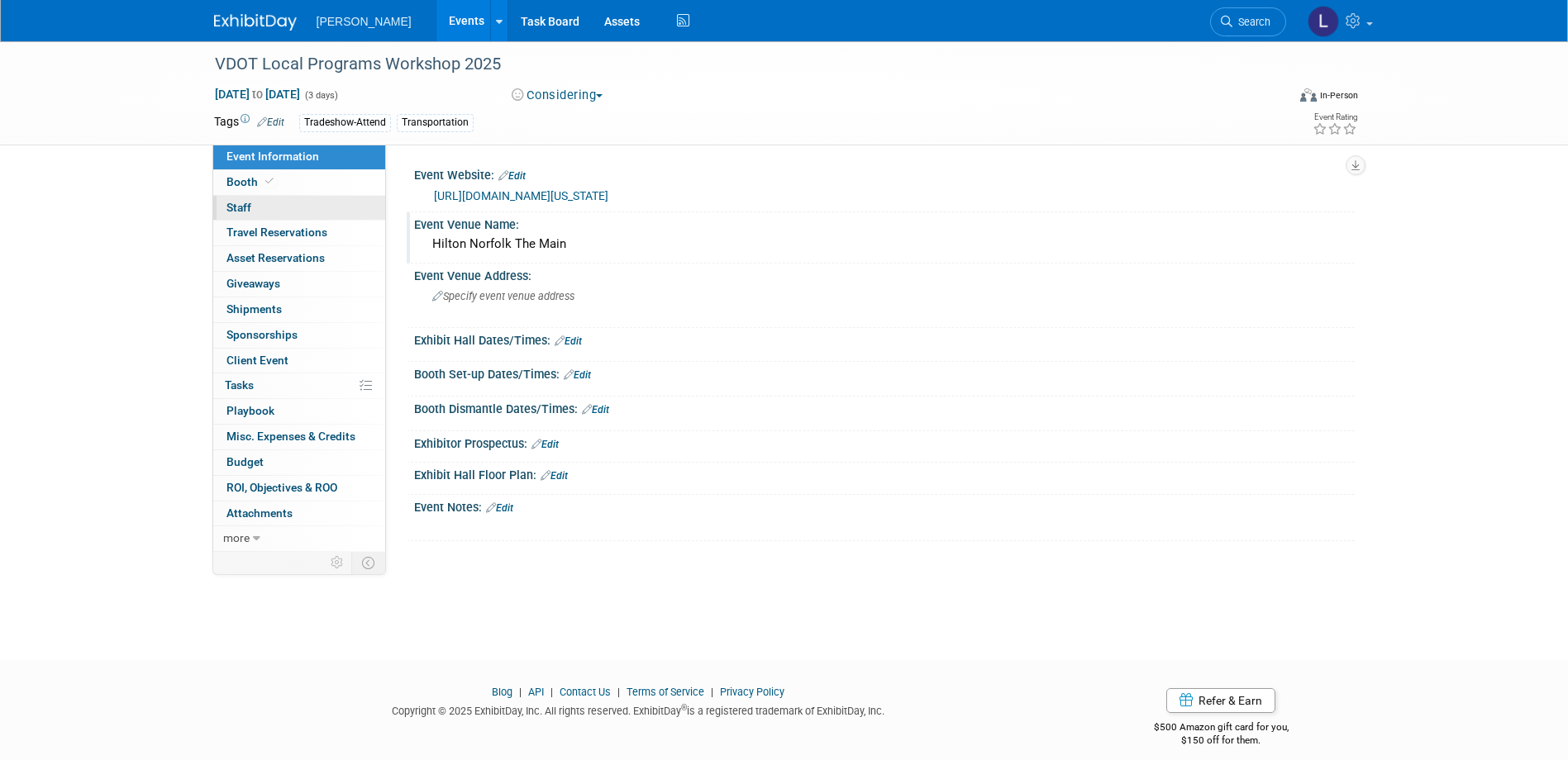 click on "0
Staff 0" at bounding box center (299, 208) 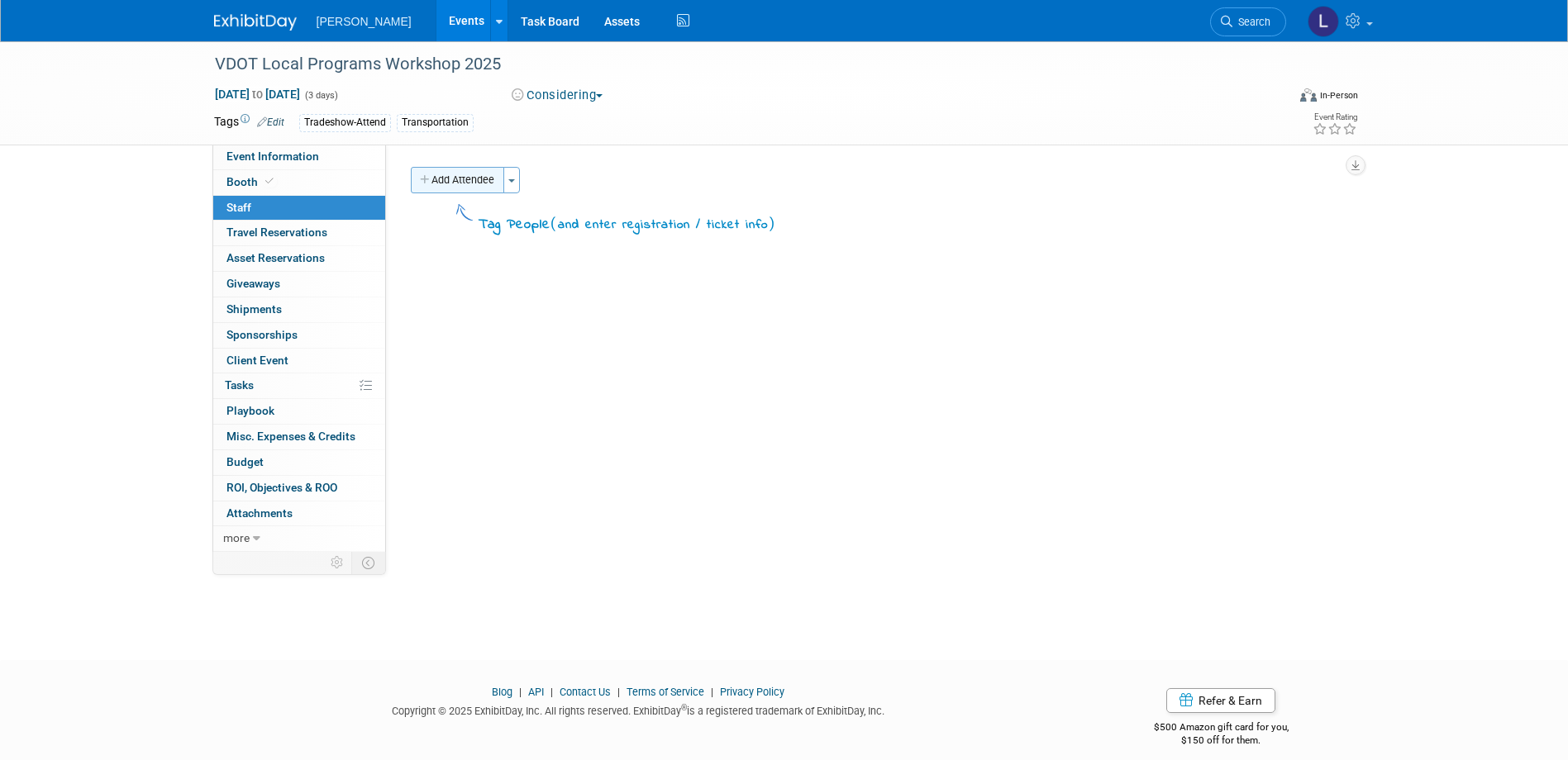 click on "Add Attendee" at bounding box center (457, 180) 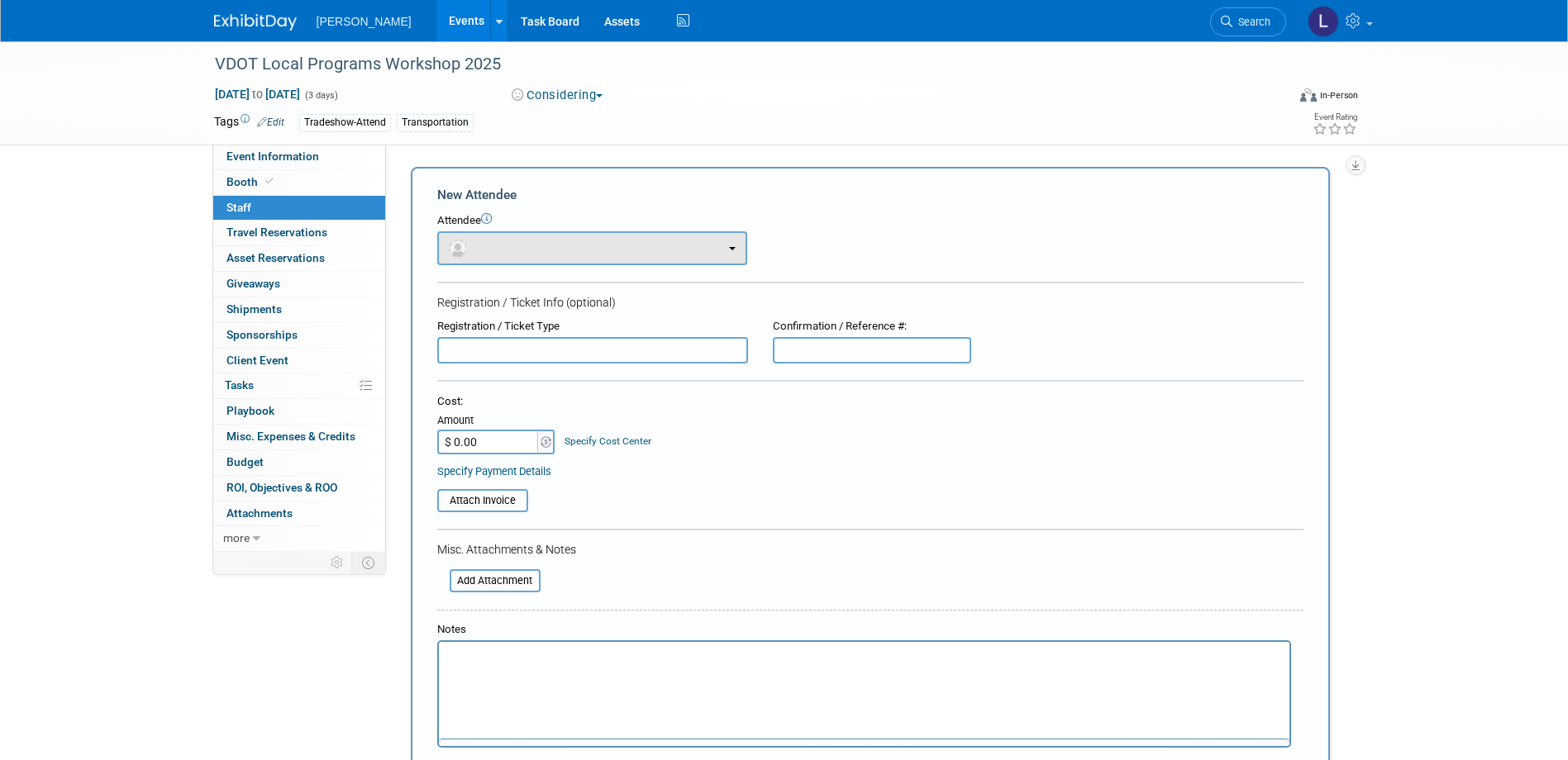 scroll, scrollTop: 0, scrollLeft: 0, axis: both 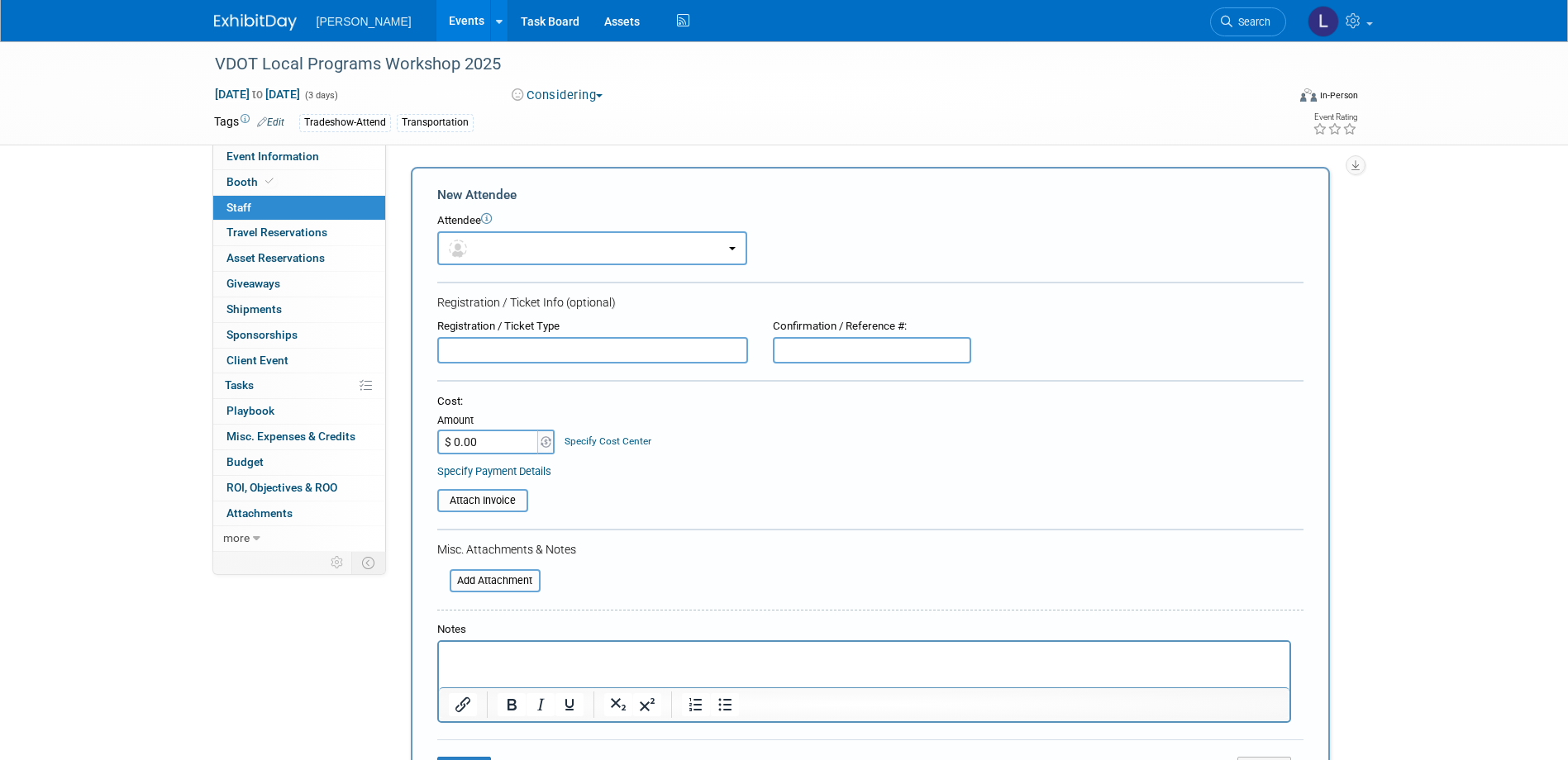 click at bounding box center [864, 657] 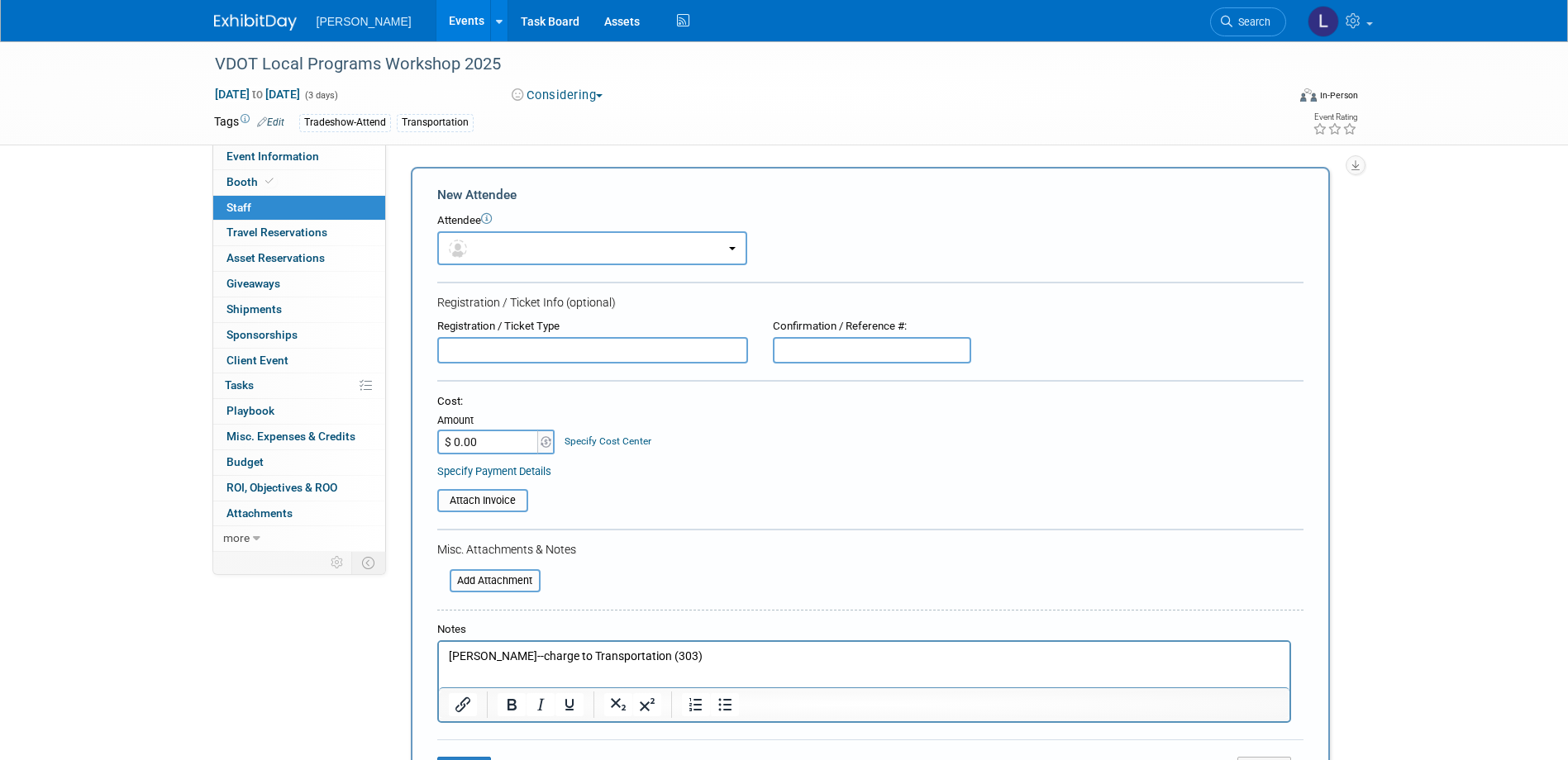 click on "Judy Beale--charge to Transportation (303)" at bounding box center [864, 657] 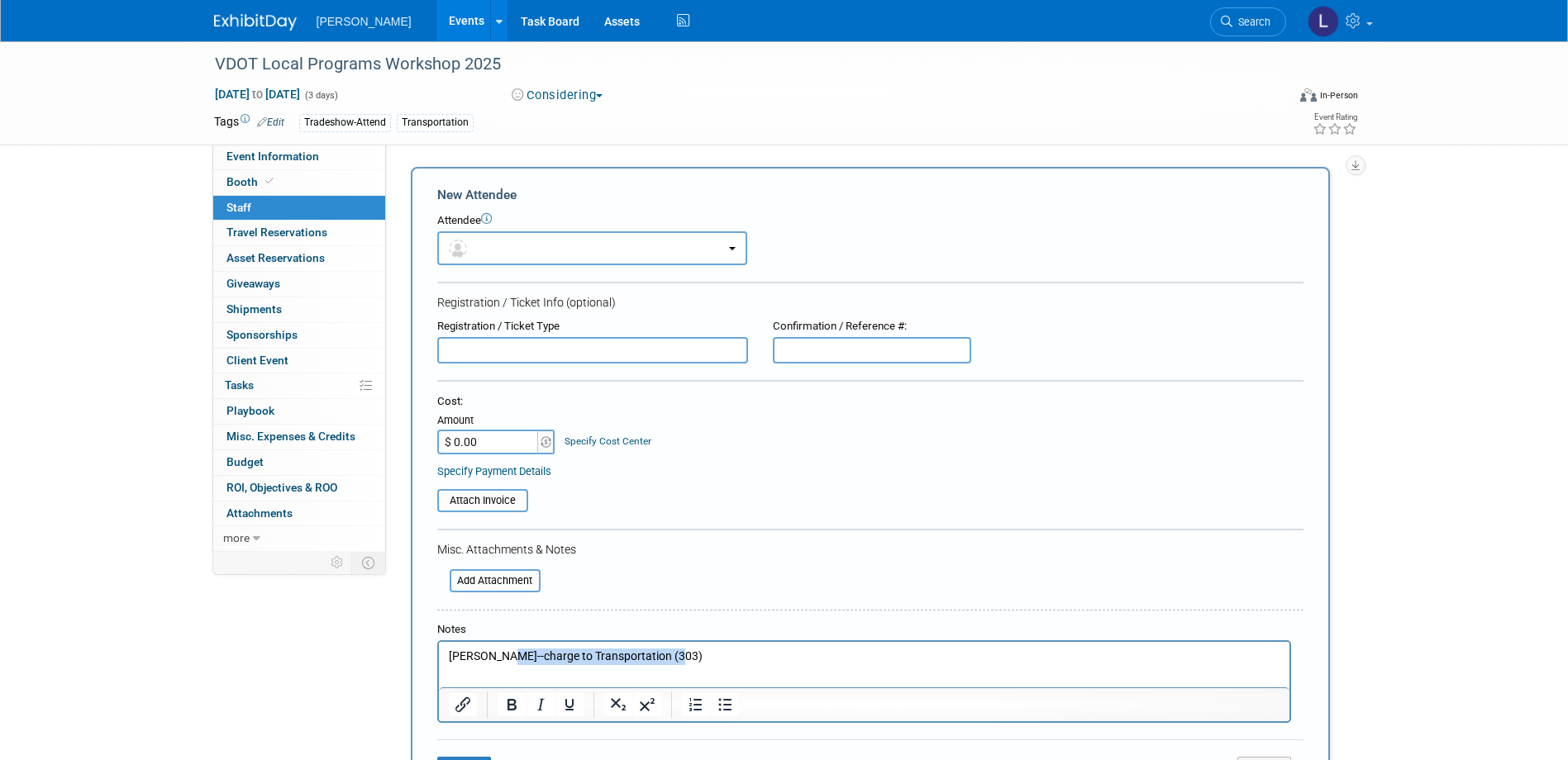 drag, startPoint x: 690, startPoint y: 661, endPoint x: 504, endPoint y: 660, distance: 186.00269 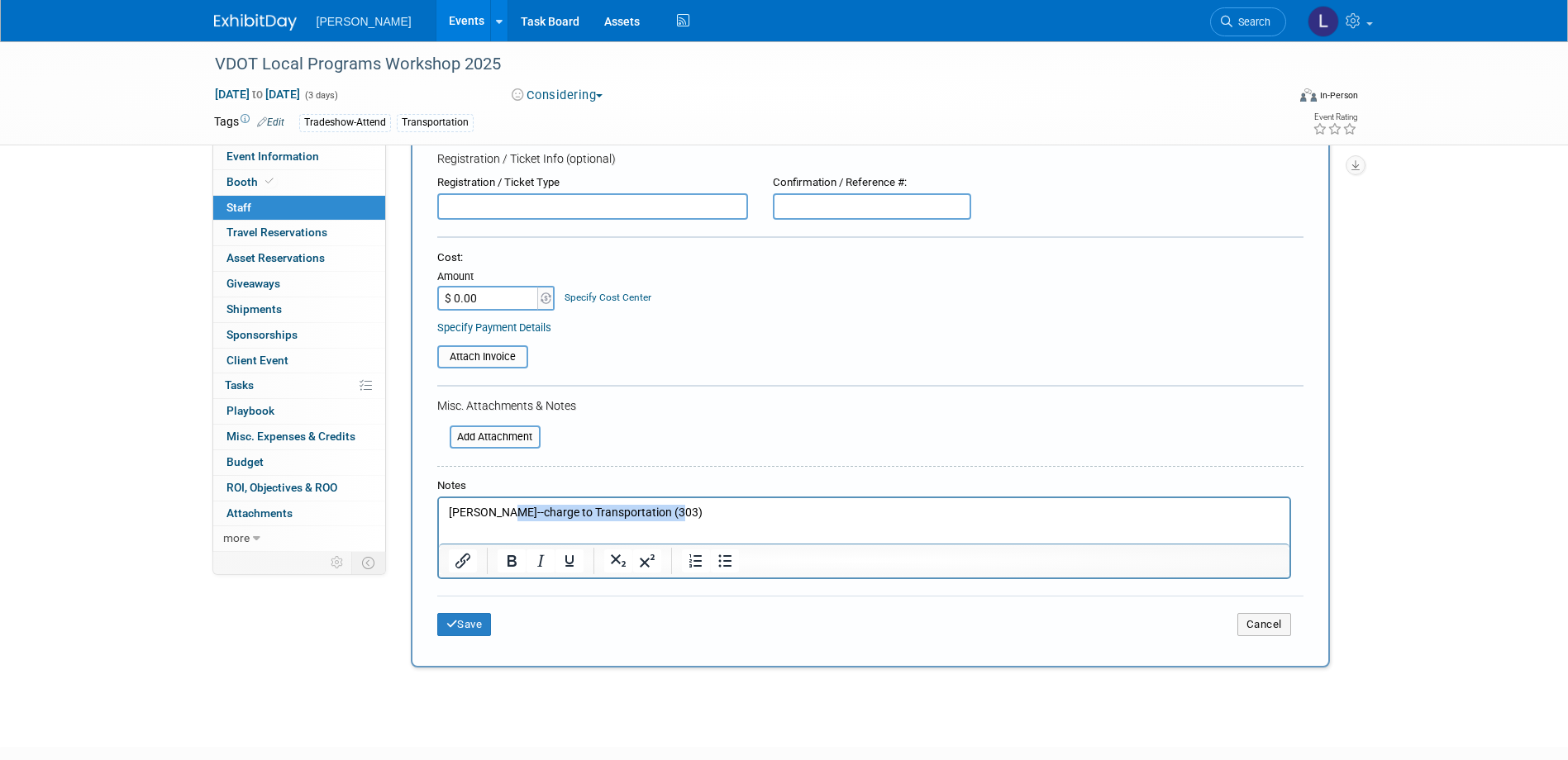 scroll, scrollTop: 165, scrollLeft: 0, axis: vertical 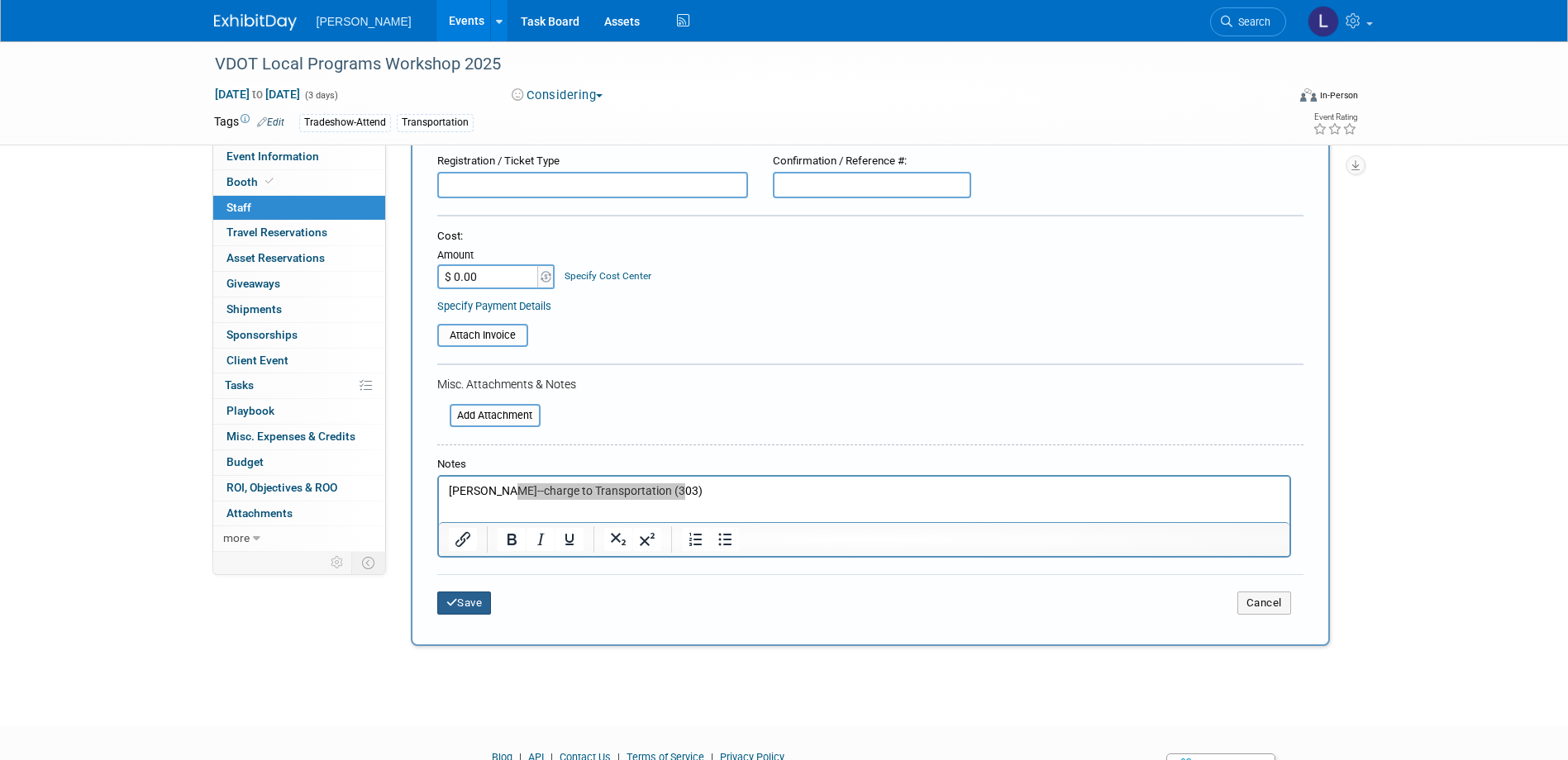 click on "Save" at bounding box center [465, 603] 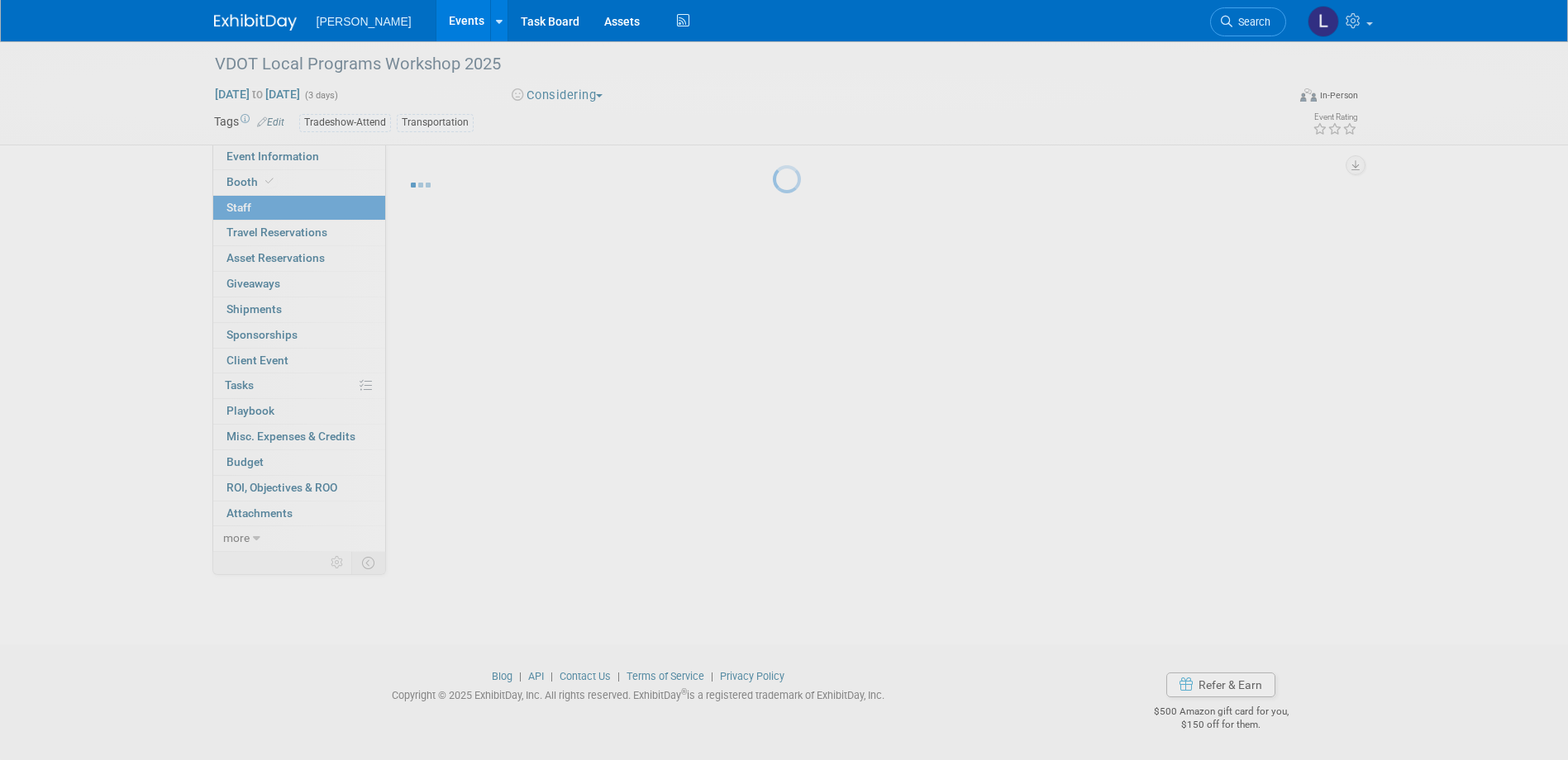 scroll, scrollTop: 16, scrollLeft: 0, axis: vertical 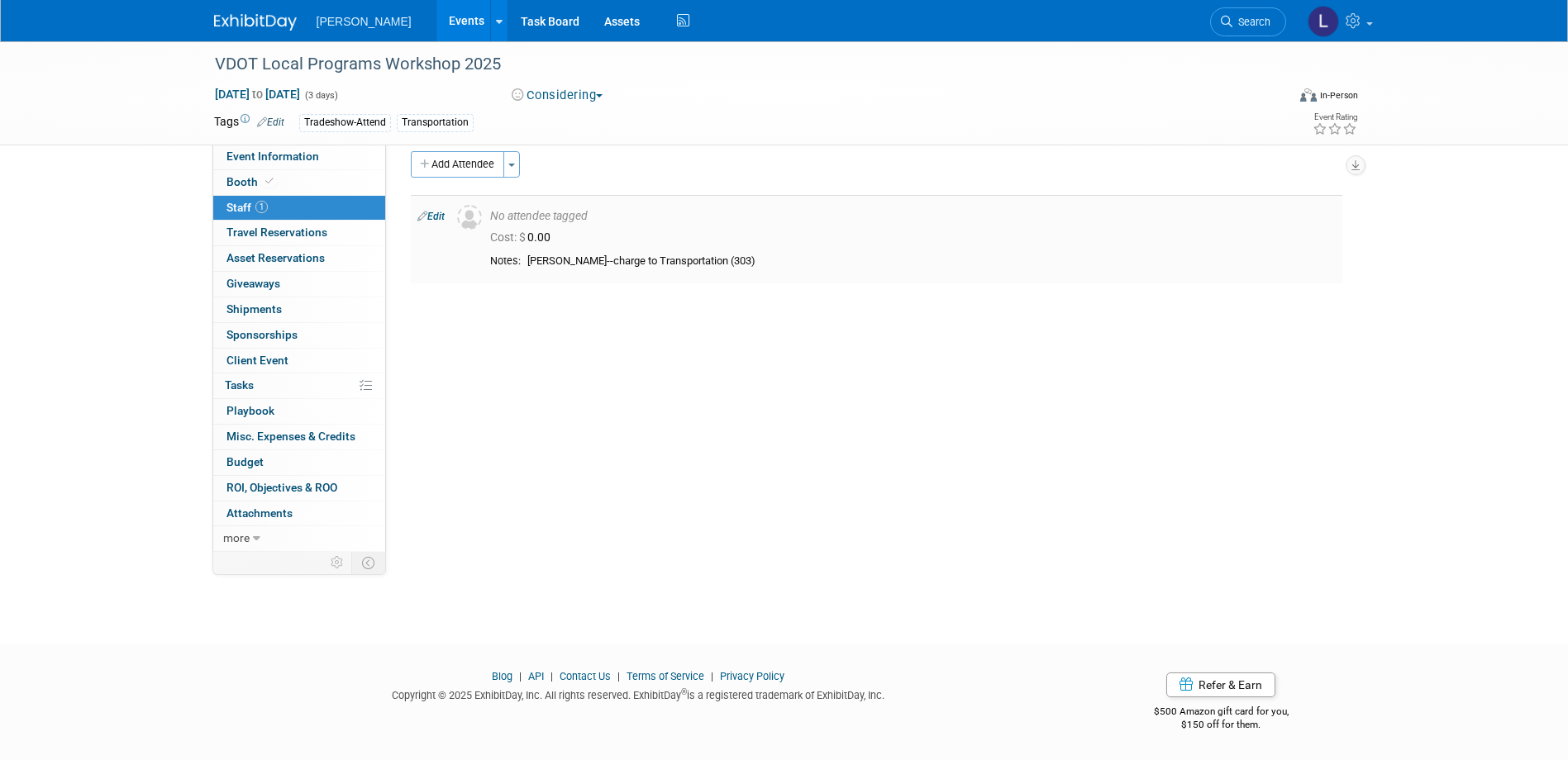 click on "Add Attendee" at bounding box center (457, 164) 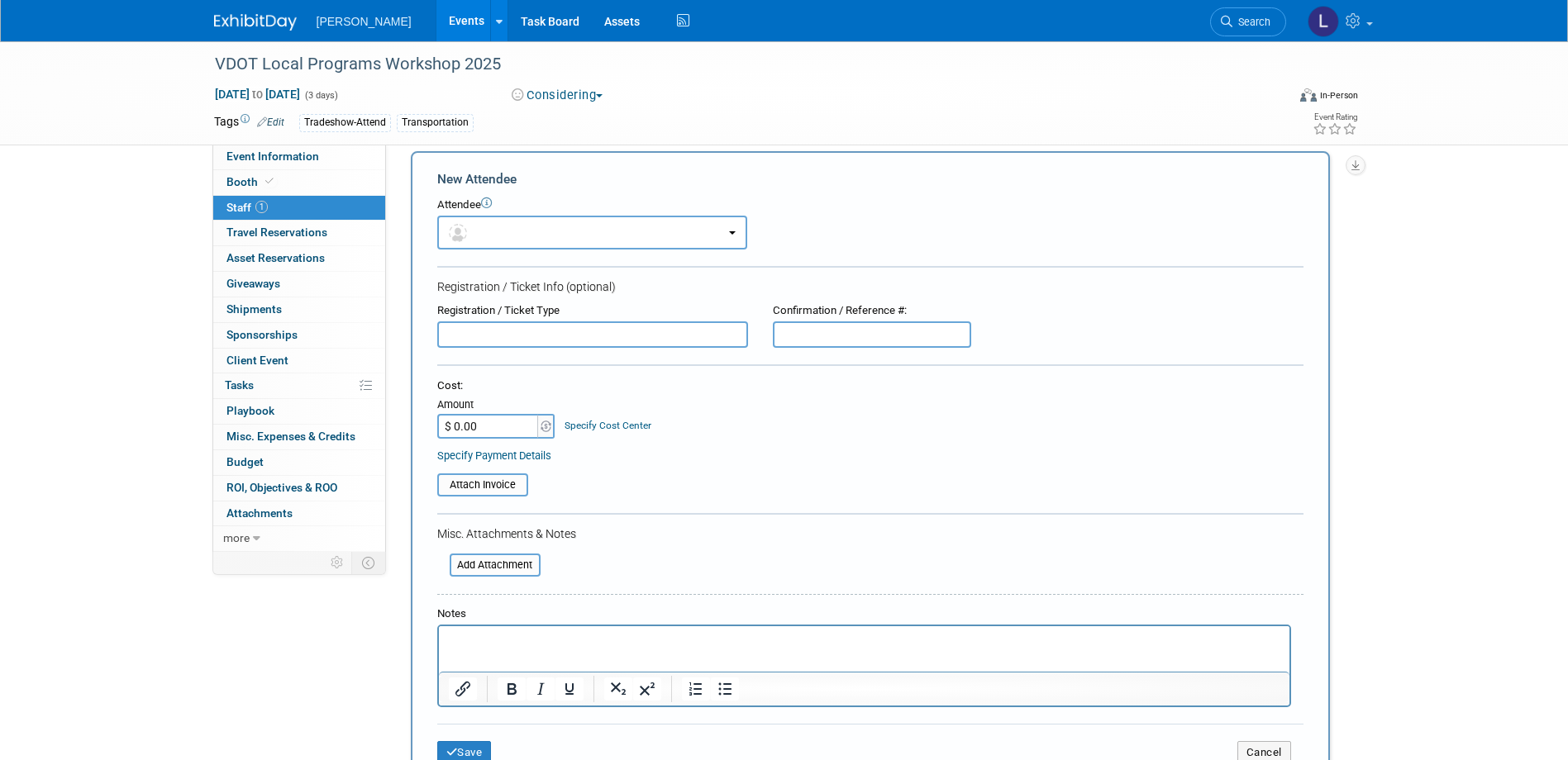 scroll, scrollTop: 0, scrollLeft: 0, axis: both 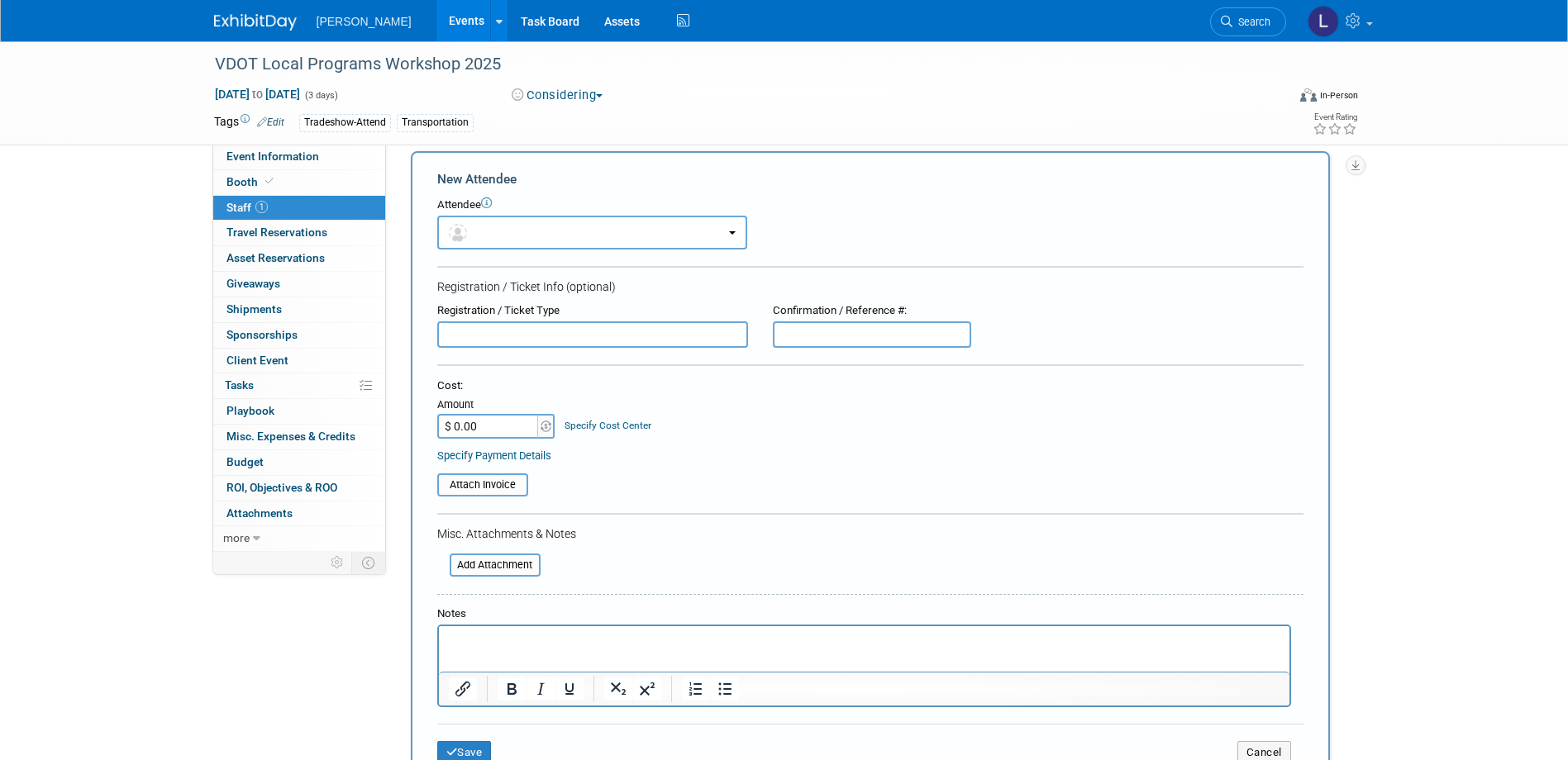 drag, startPoint x: 932, startPoint y: 1245, endPoint x: 492, endPoint y: 640, distance: 748.0809 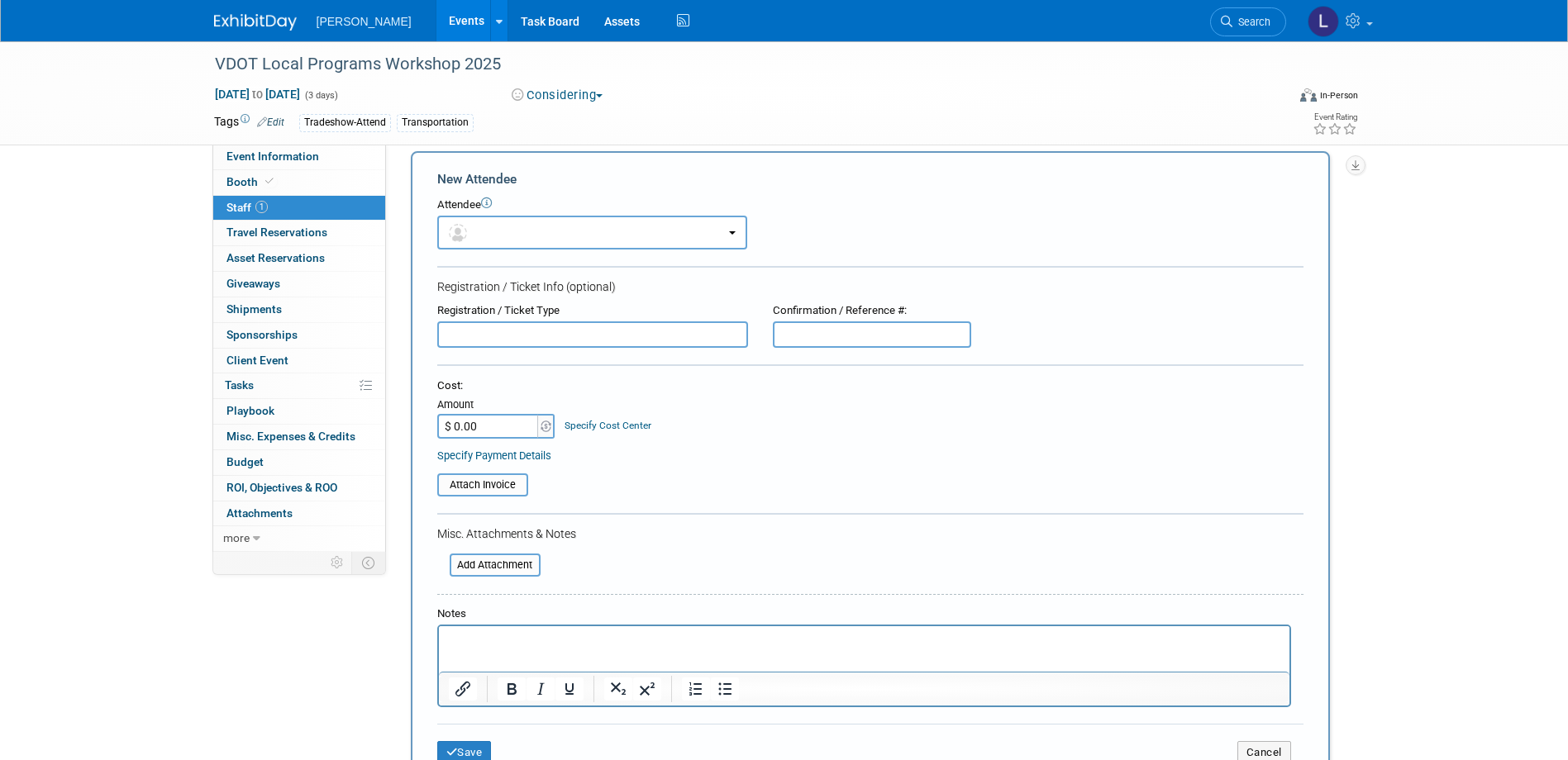 type 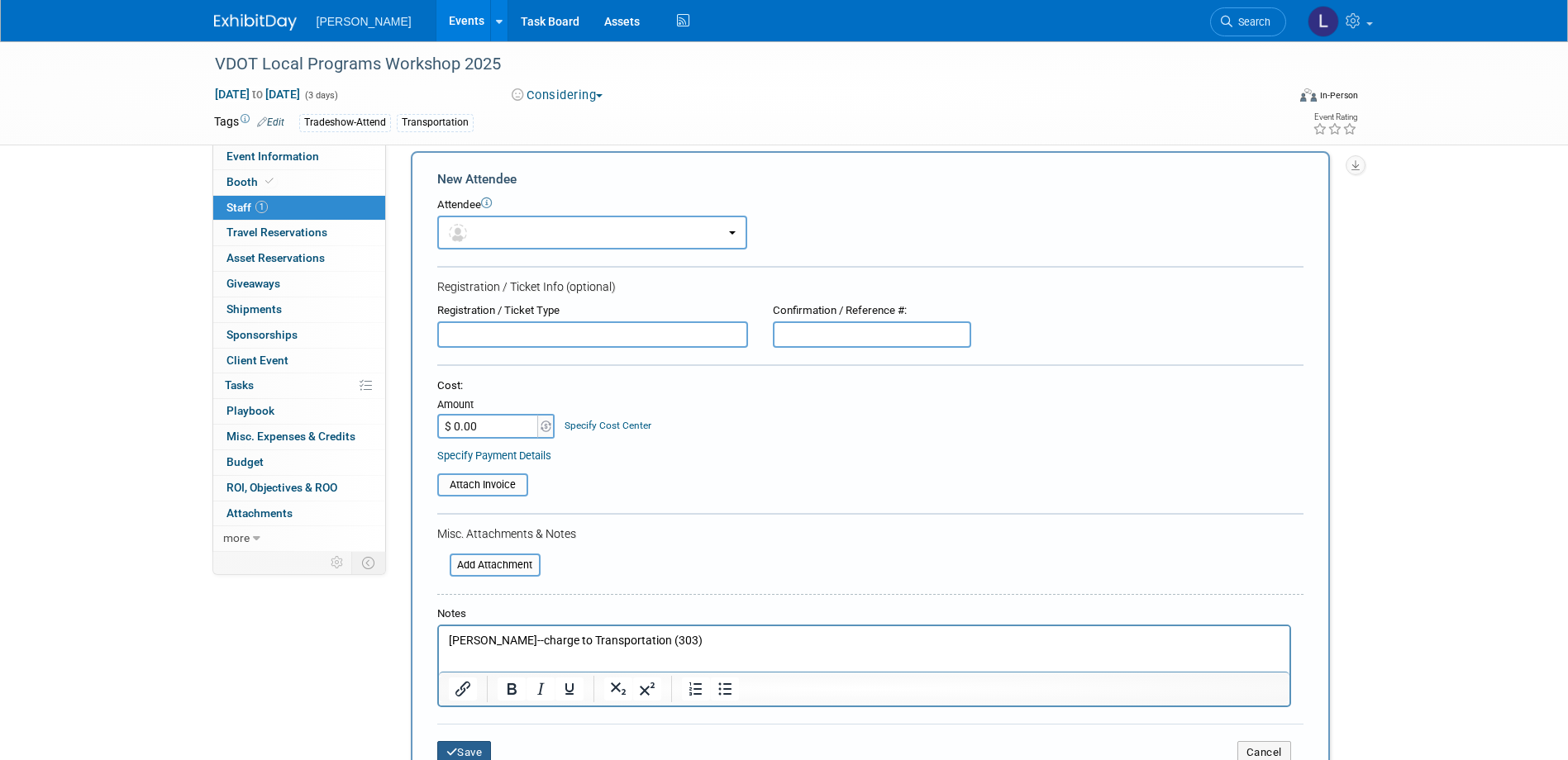 click on "Save" at bounding box center (465, 753) 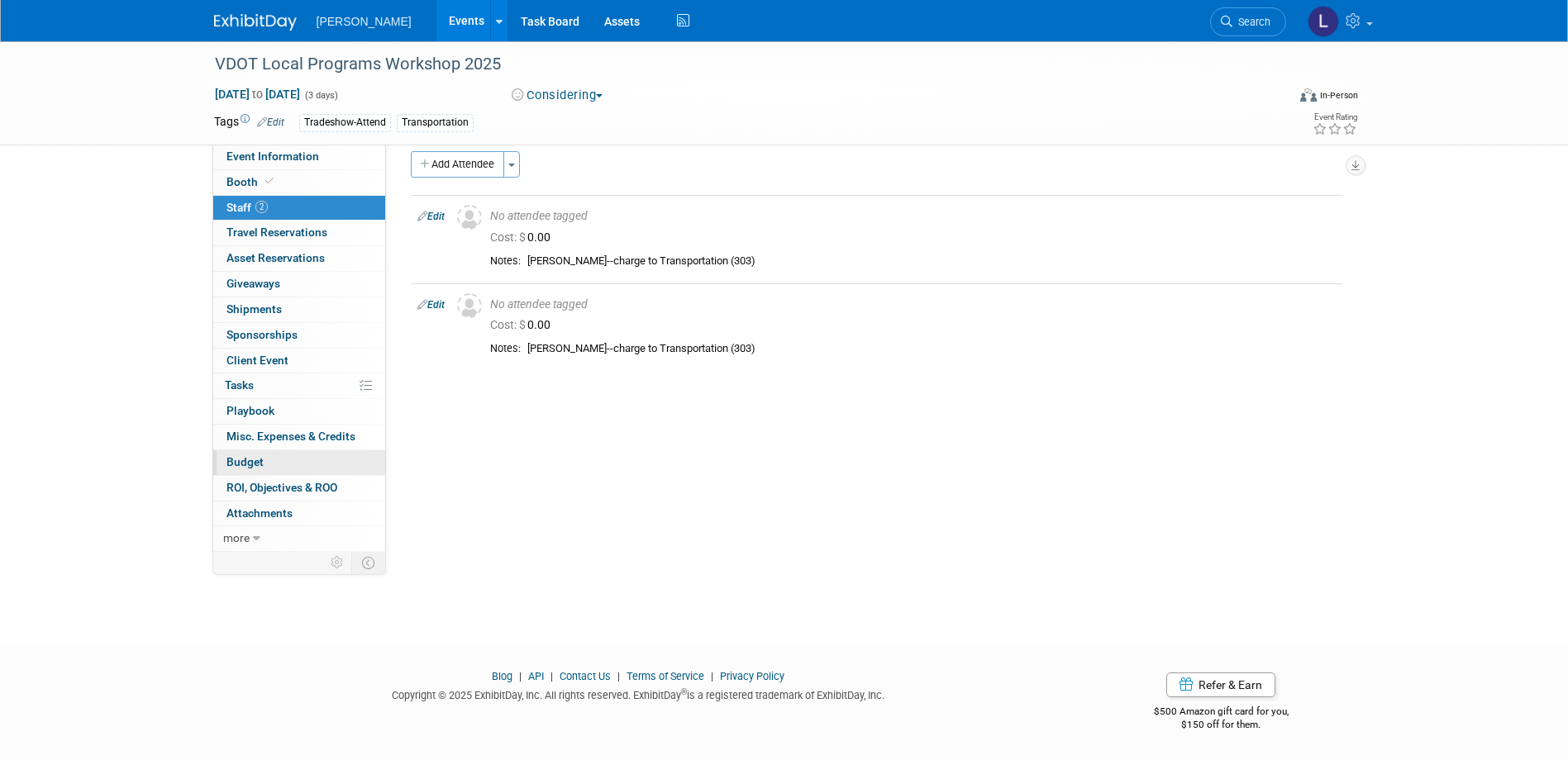 drag, startPoint x: 255, startPoint y: 461, endPoint x: 296, endPoint y: 457, distance: 41.19466 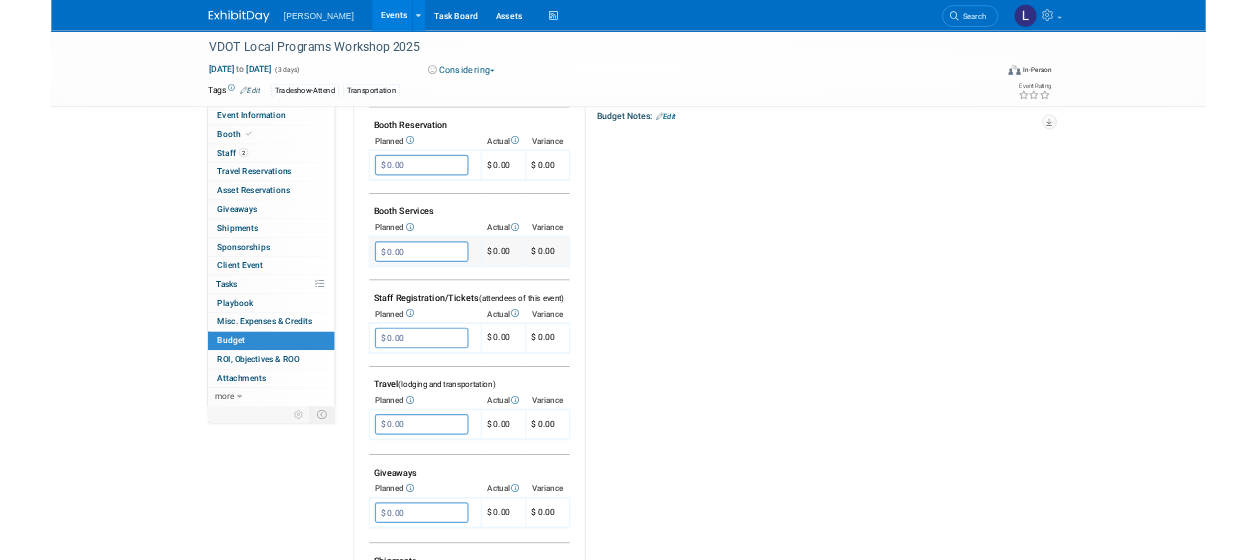 scroll, scrollTop: 400, scrollLeft: 0, axis: vertical 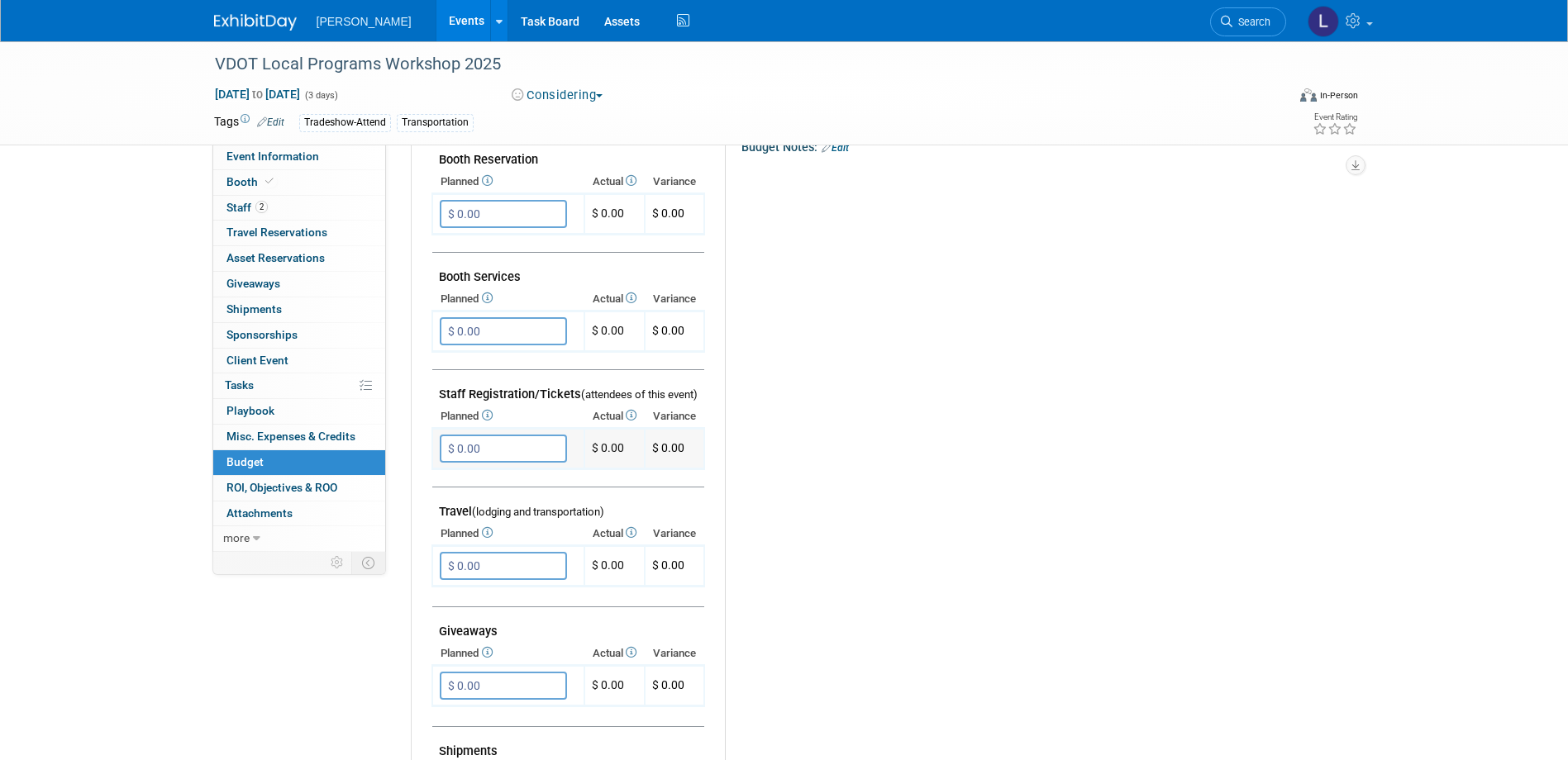 click on "$ 0.00" at bounding box center [503, 449] 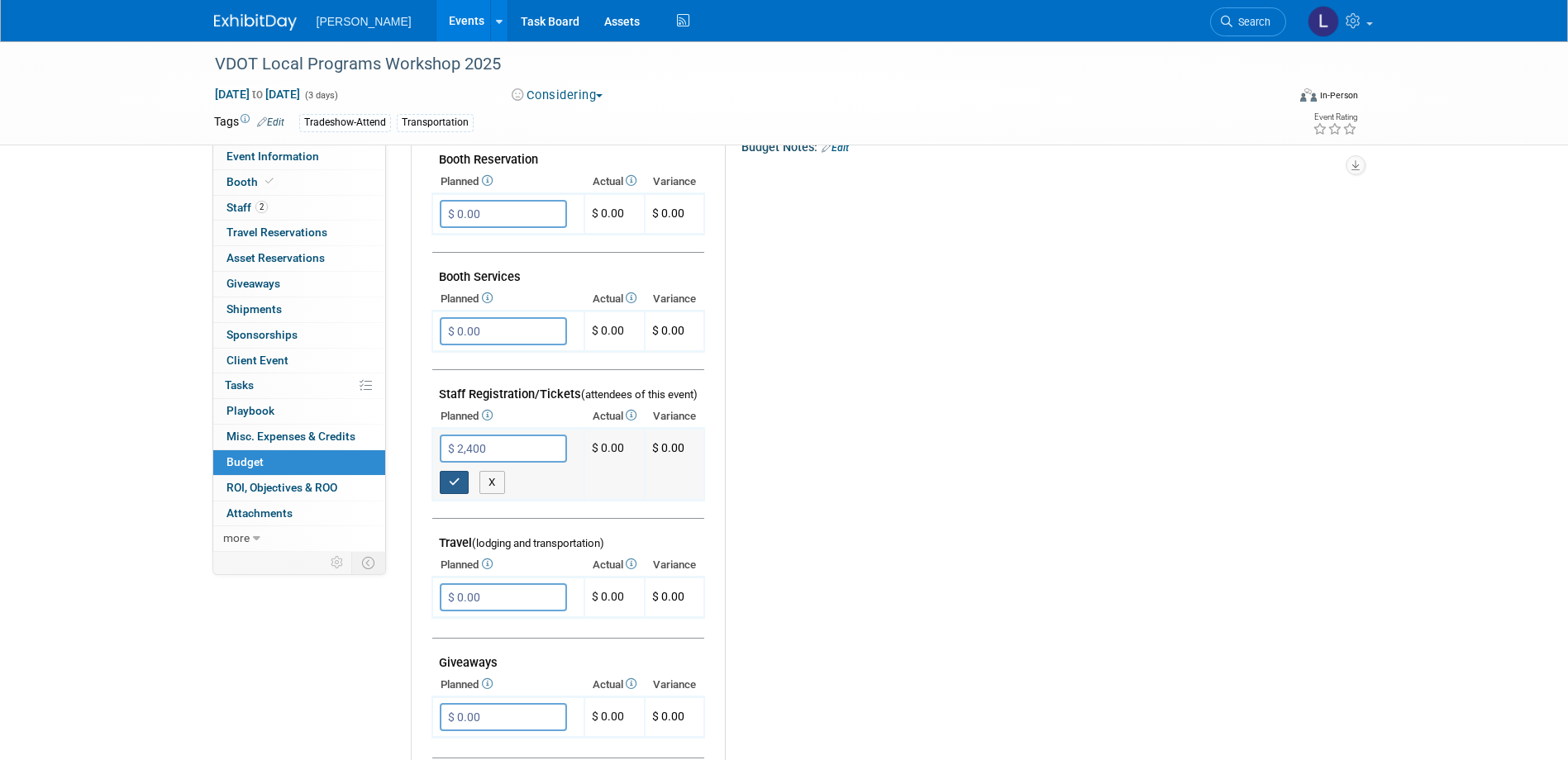 type on "$ 2,400.00" 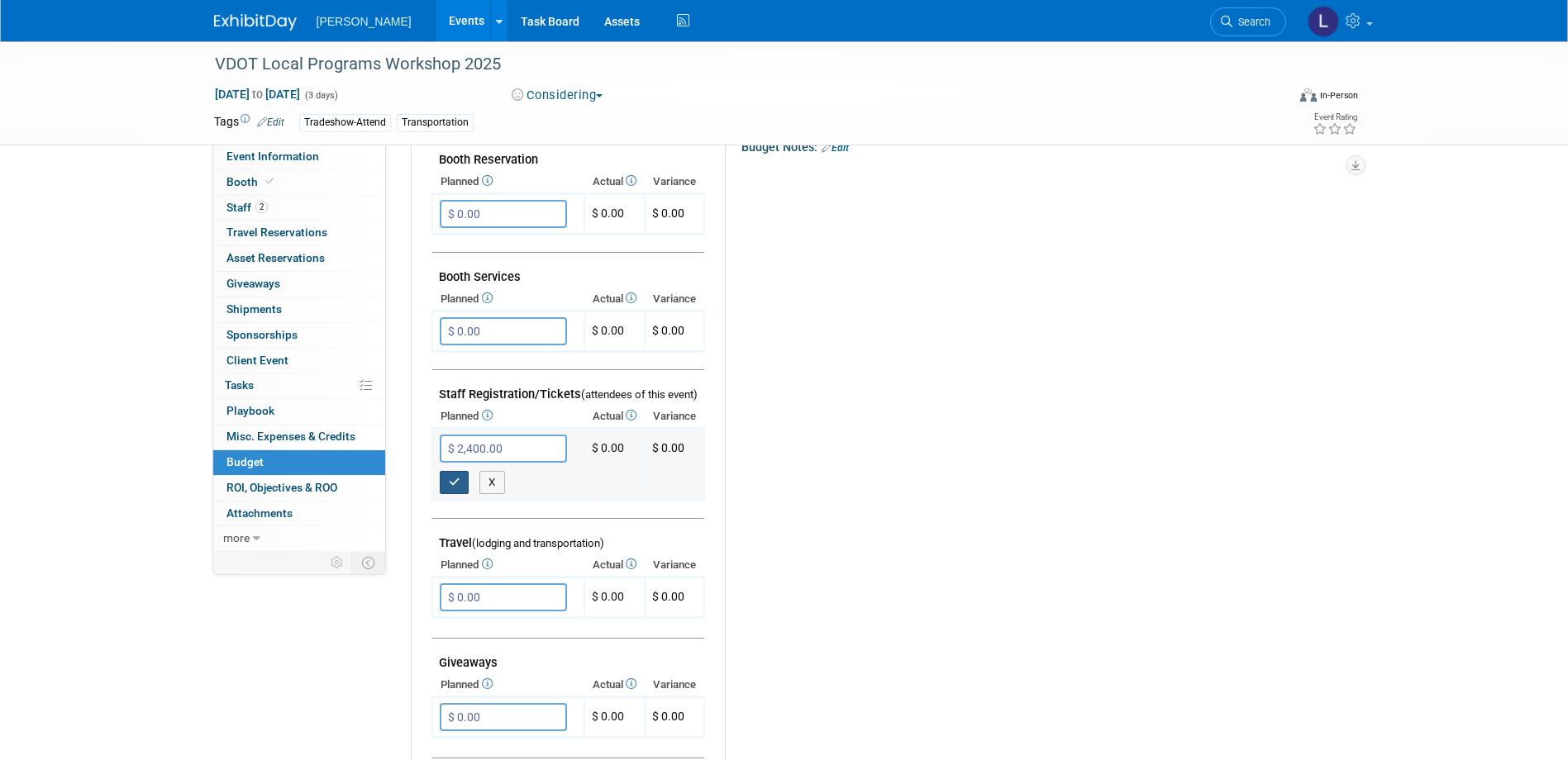 click at bounding box center (455, 482) 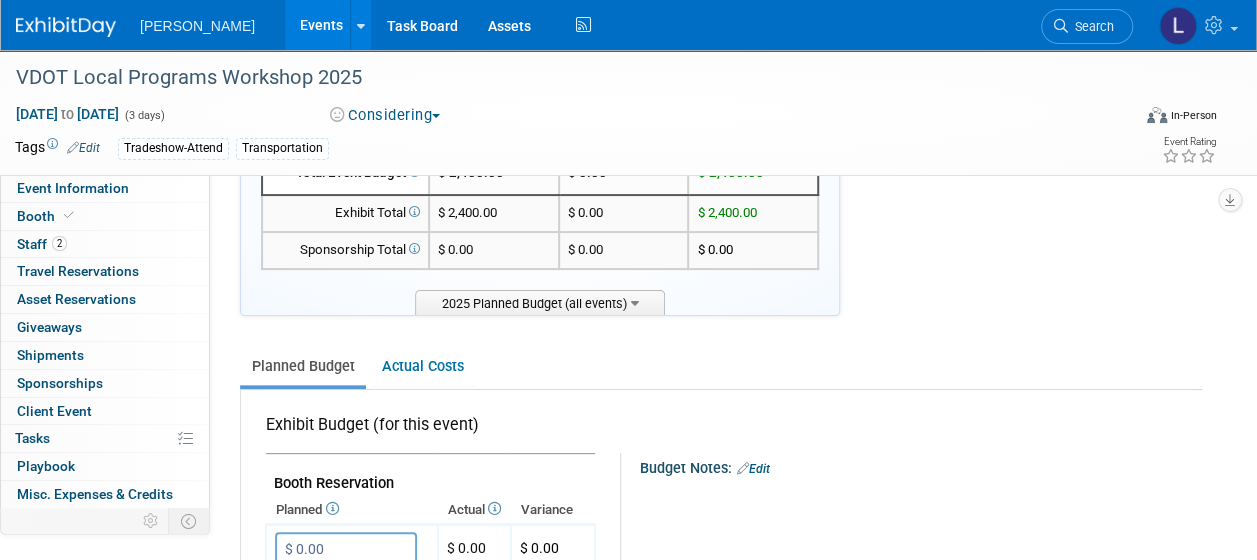 scroll, scrollTop: 0, scrollLeft: 0, axis: both 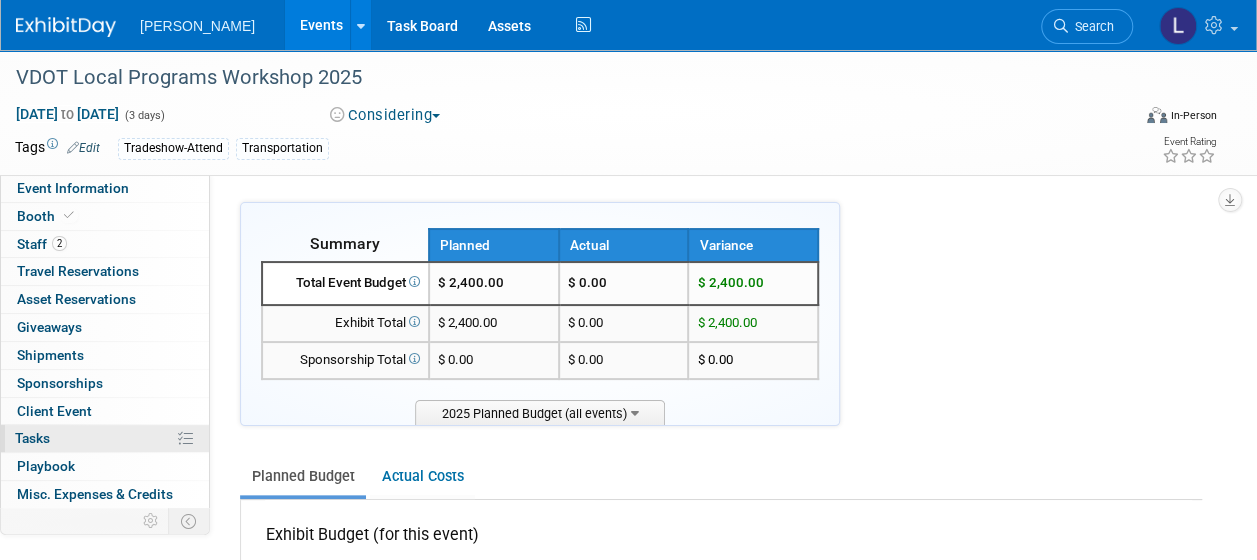 click on "0%
Tasks 0%" at bounding box center [105, 438] 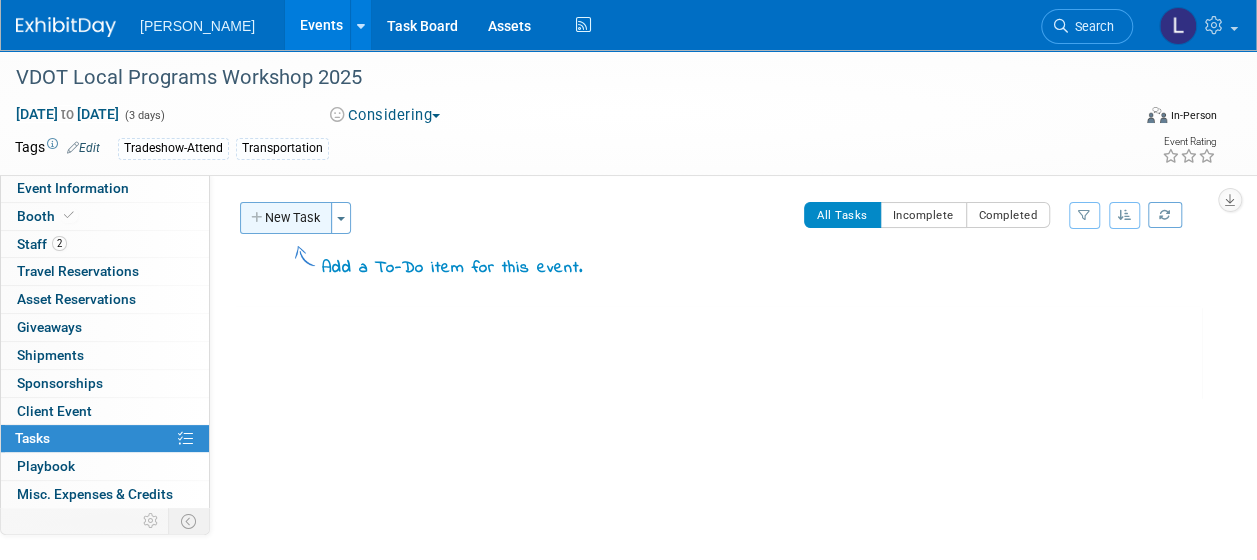 click on "New Task" at bounding box center (286, 218) 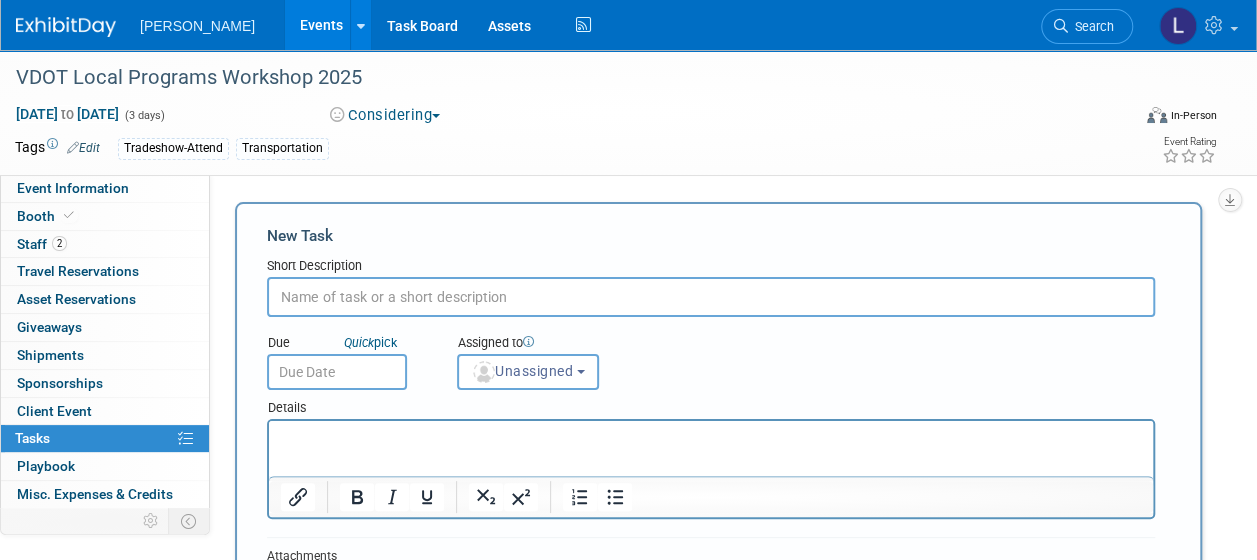 scroll, scrollTop: 0, scrollLeft: 0, axis: both 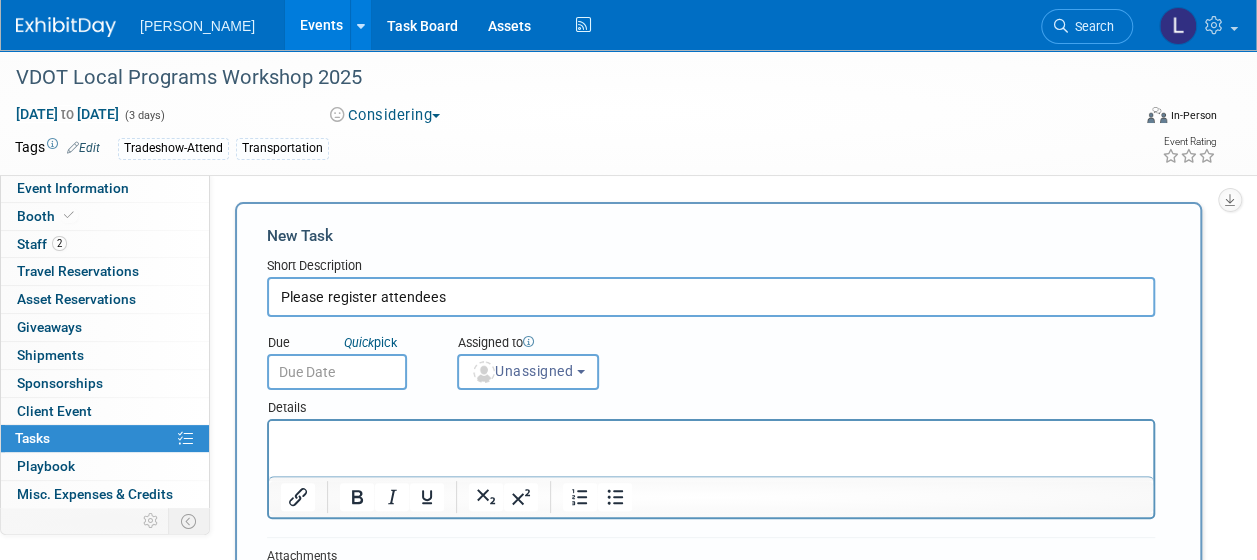 type on "Please register attendees" 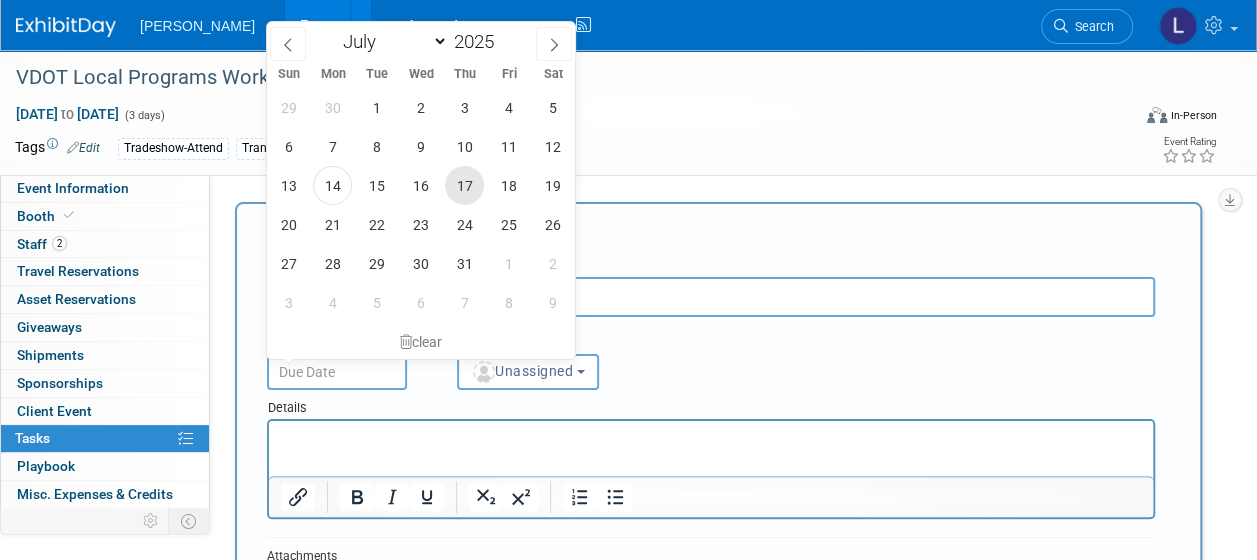 click on "17" at bounding box center (464, 185) 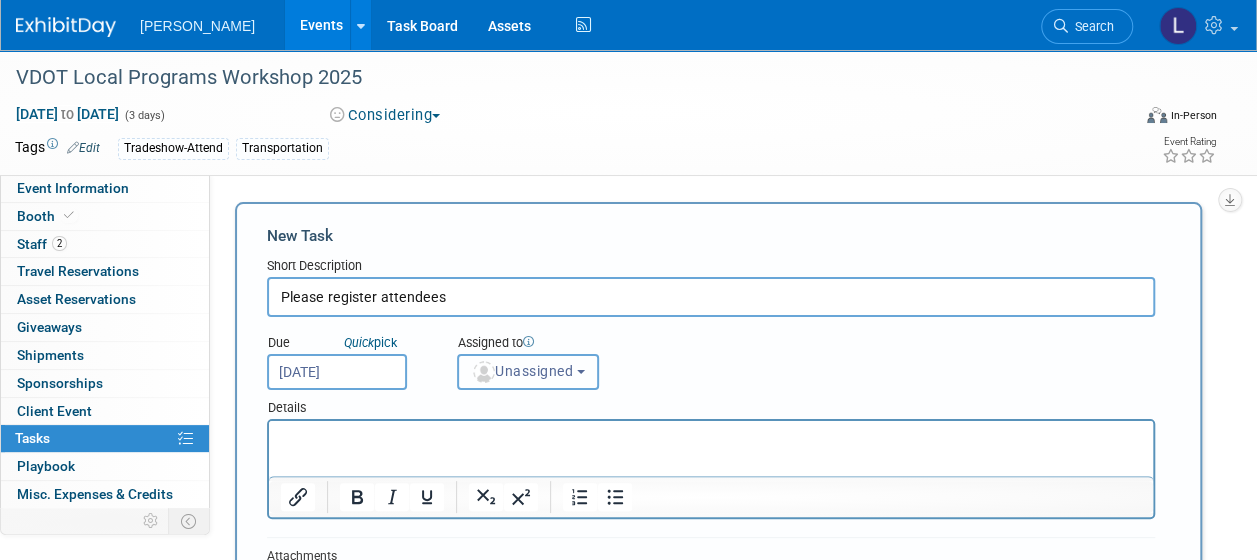 click on "Unassigned" at bounding box center (528, 372) 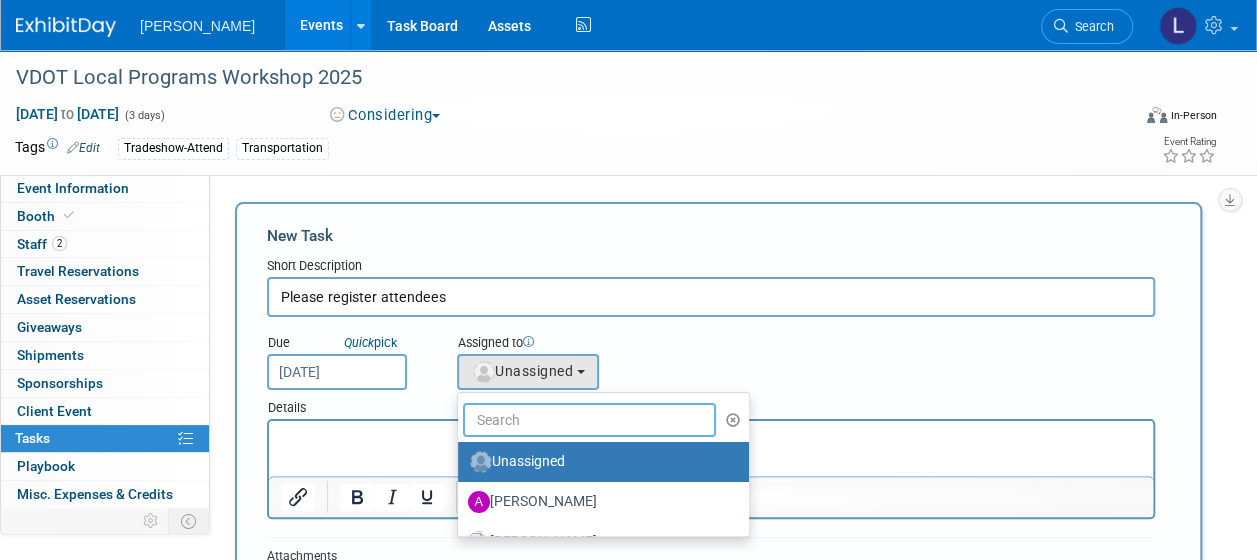 click at bounding box center [589, 420] 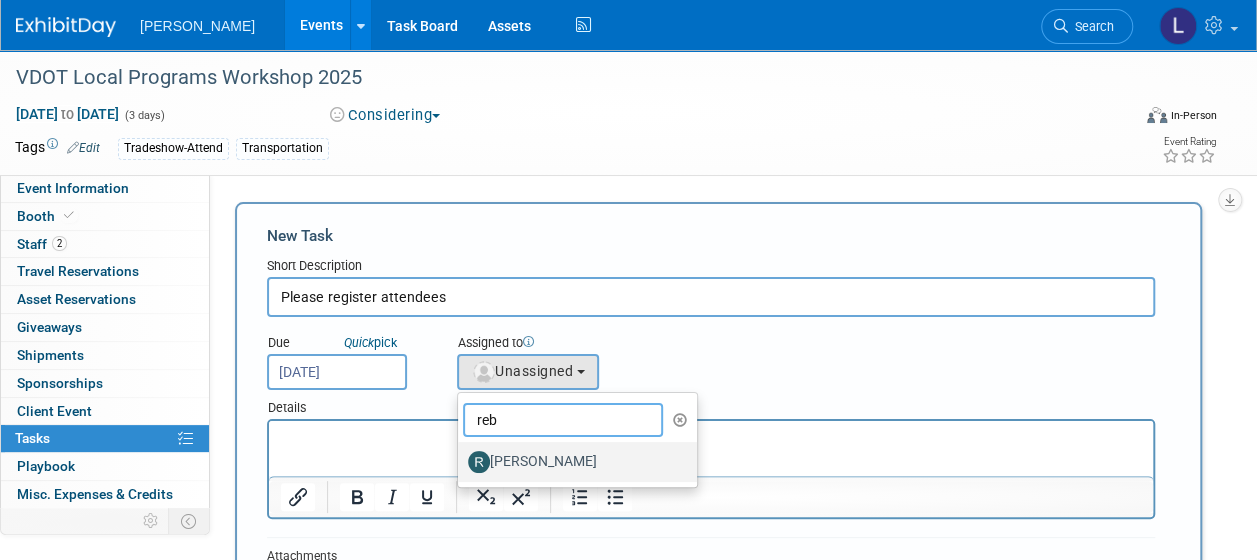 type on "reb" 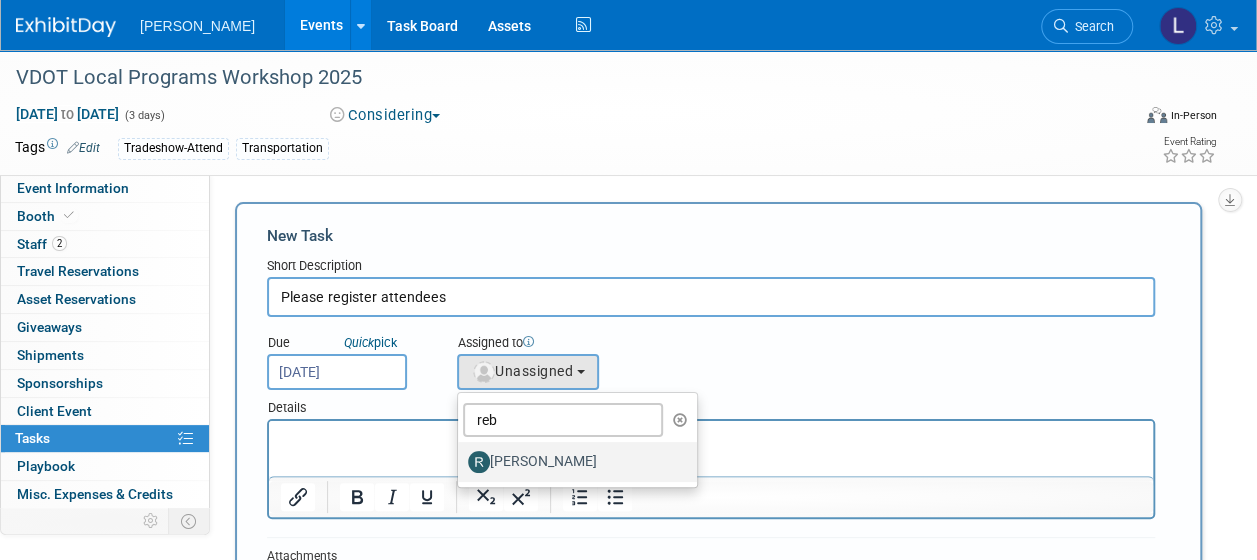 click on "[PERSON_NAME]" at bounding box center [572, 462] 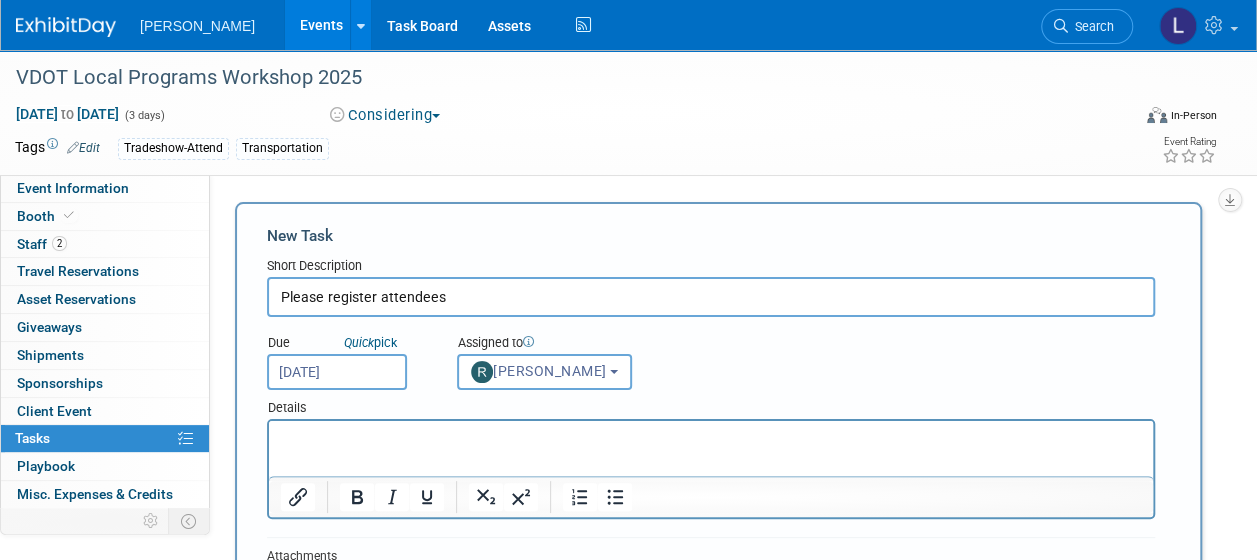 click on "Details" at bounding box center [711, 404] 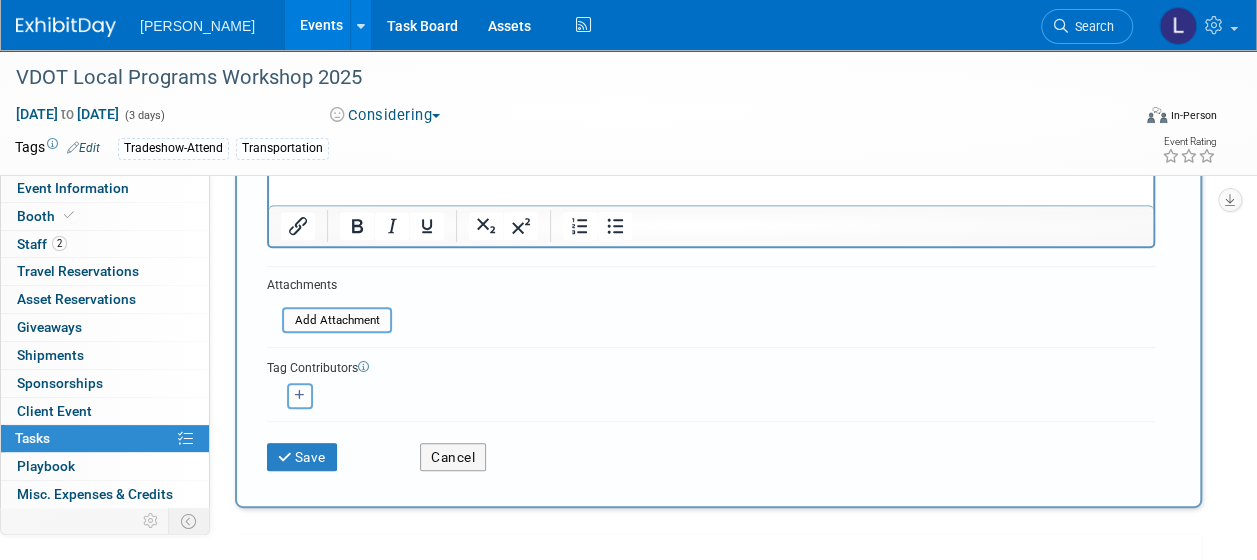 scroll, scrollTop: 300, scrollLeft: 0, axis: vertical 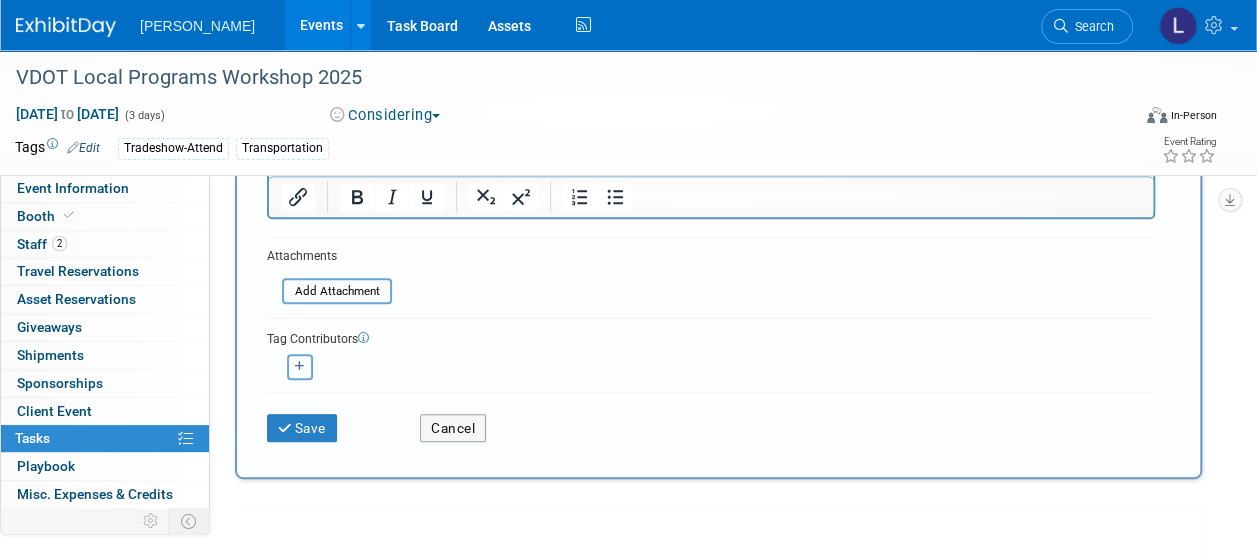 click at bounding box center (300, 366) 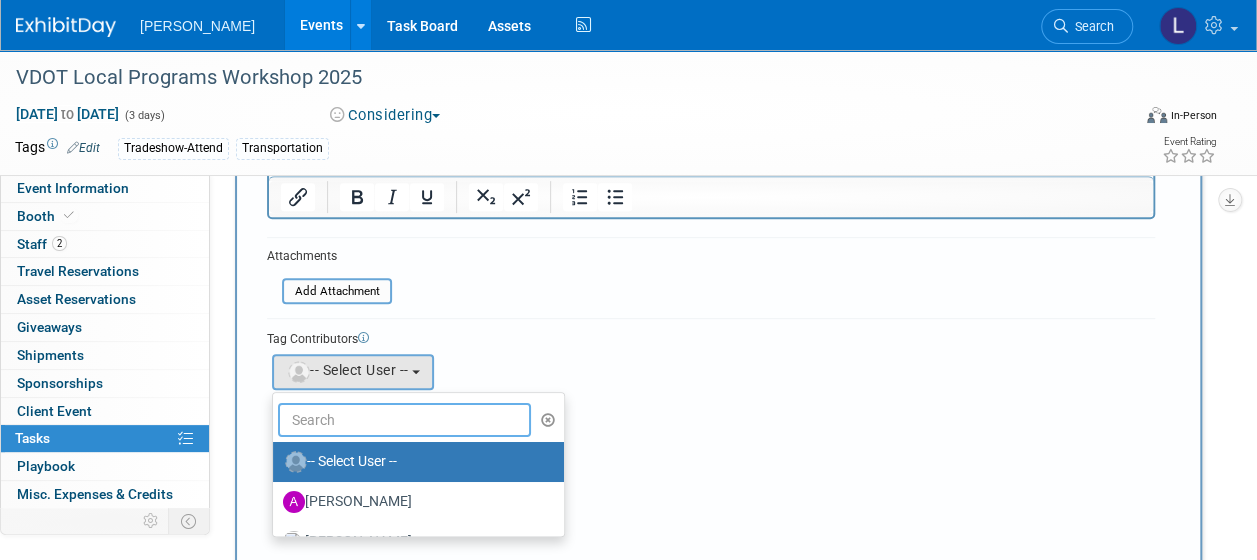 click at bounding box center (404, 420) 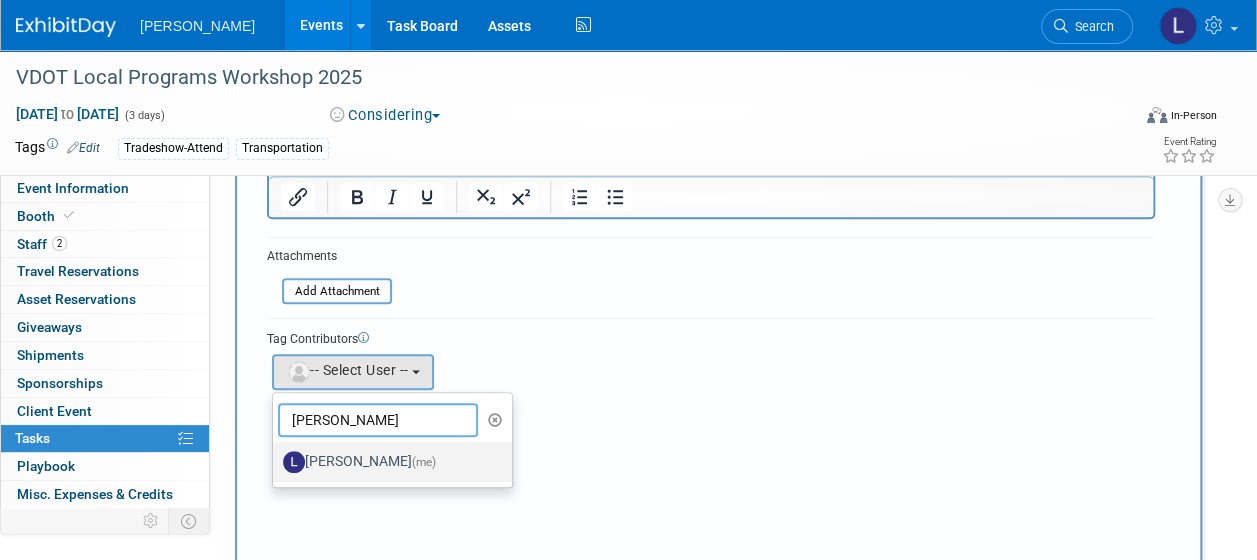 type on "spann" 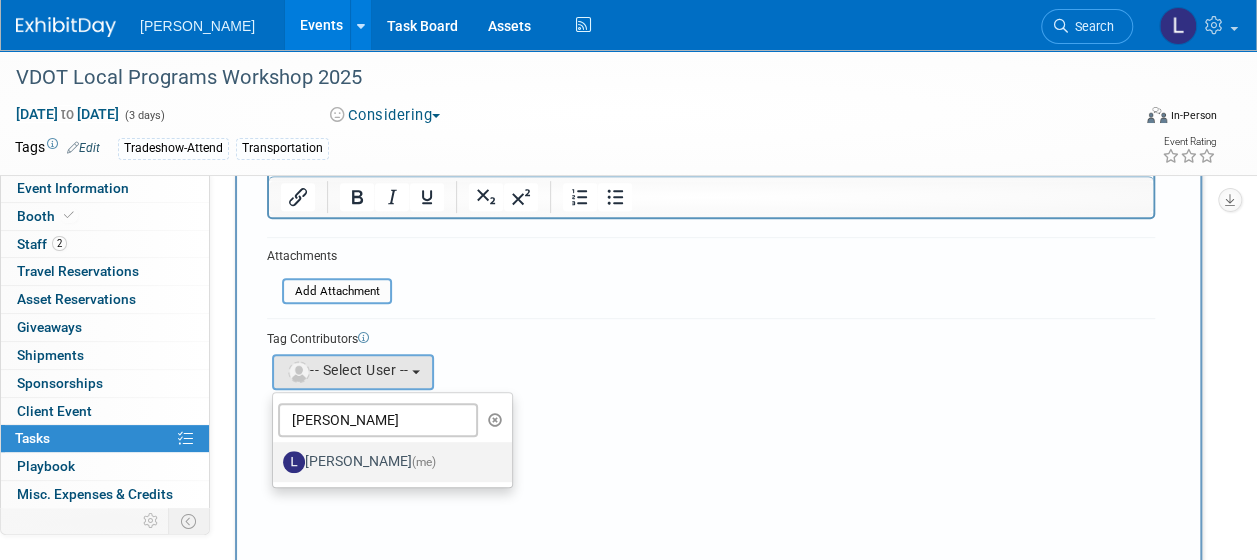 click on "Latice Spann
(me)" at bounding box center [387, 462] 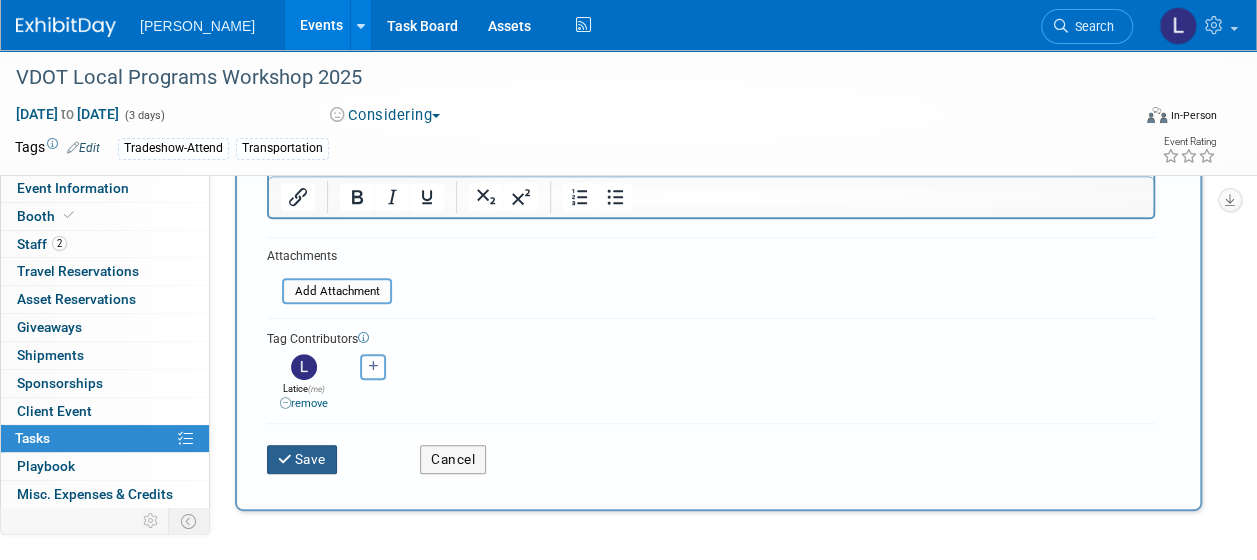 click on "Save" at bounding box center [302, 459] 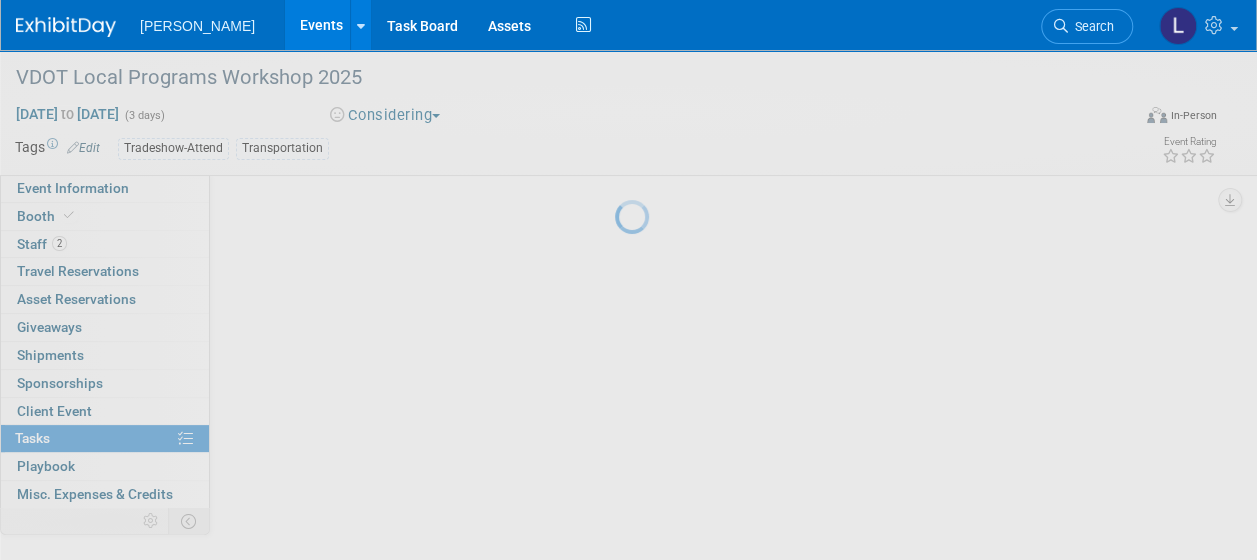 scroll, scrollTop: 95, scrollLeft: 0, axis: vertical 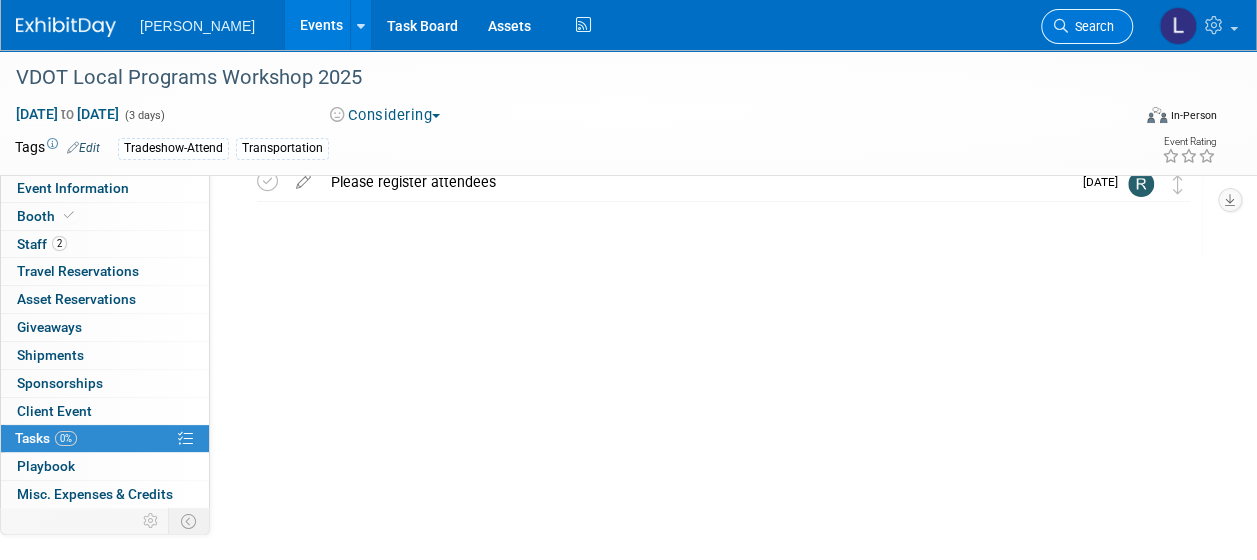 click on "Search" at bounding box center [1091, 26] 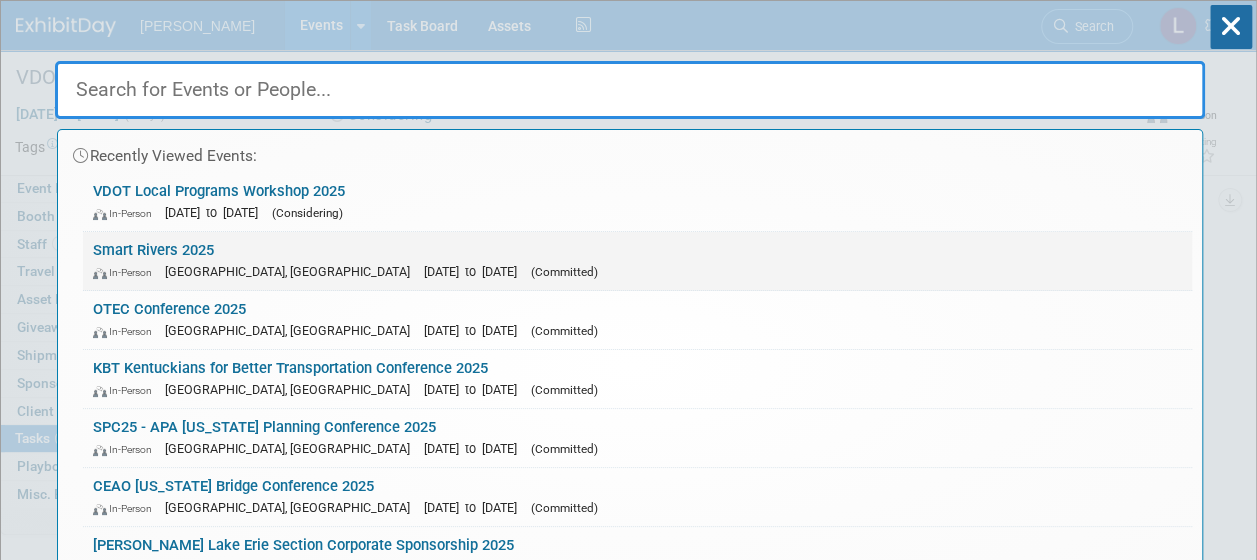 click on "Smart Rivers 2025
In-Person
Memphis, TN
Sep 8, 2025  to  Sep 11, 2025
(Committed)" at bounding box center (637, 261) 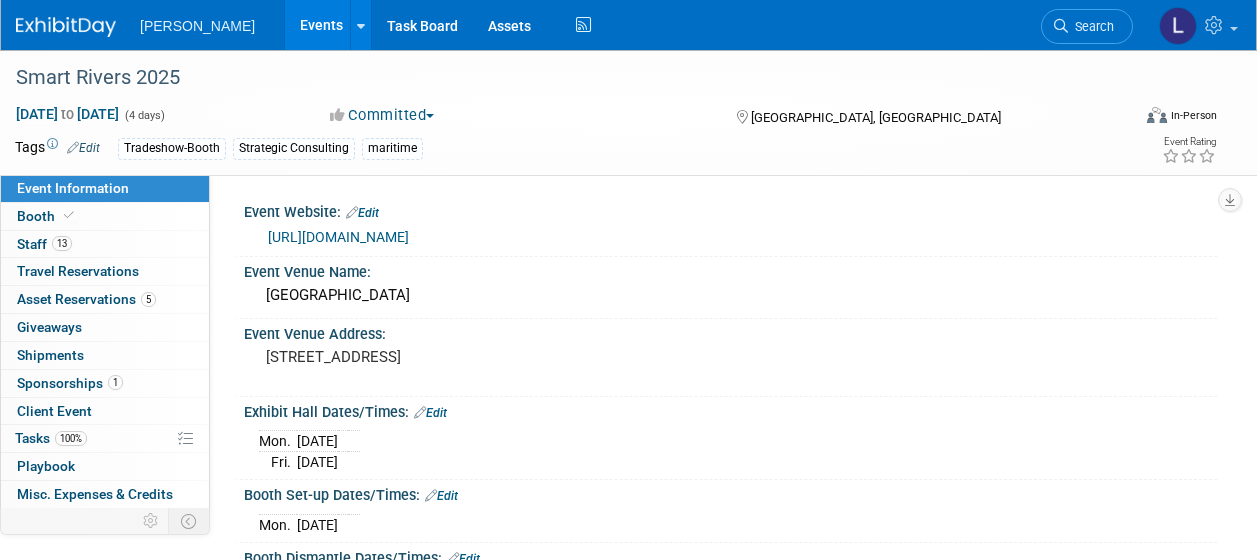 scroll, scrollTop: 0, scrollLeft: 0, axis: both 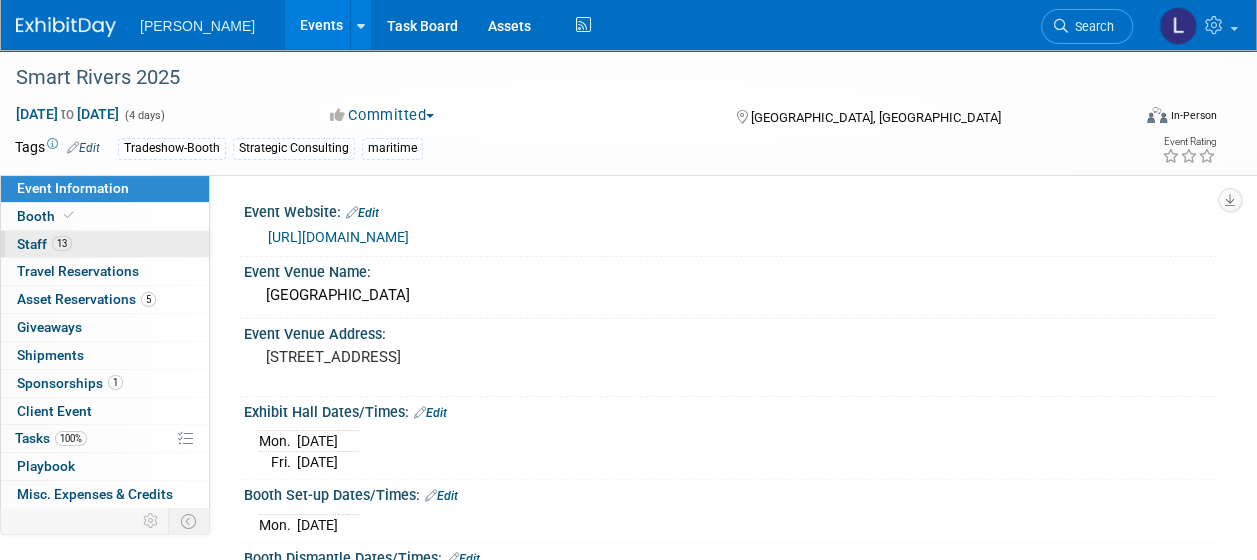 click on "13" at bounding box center (62, 243) 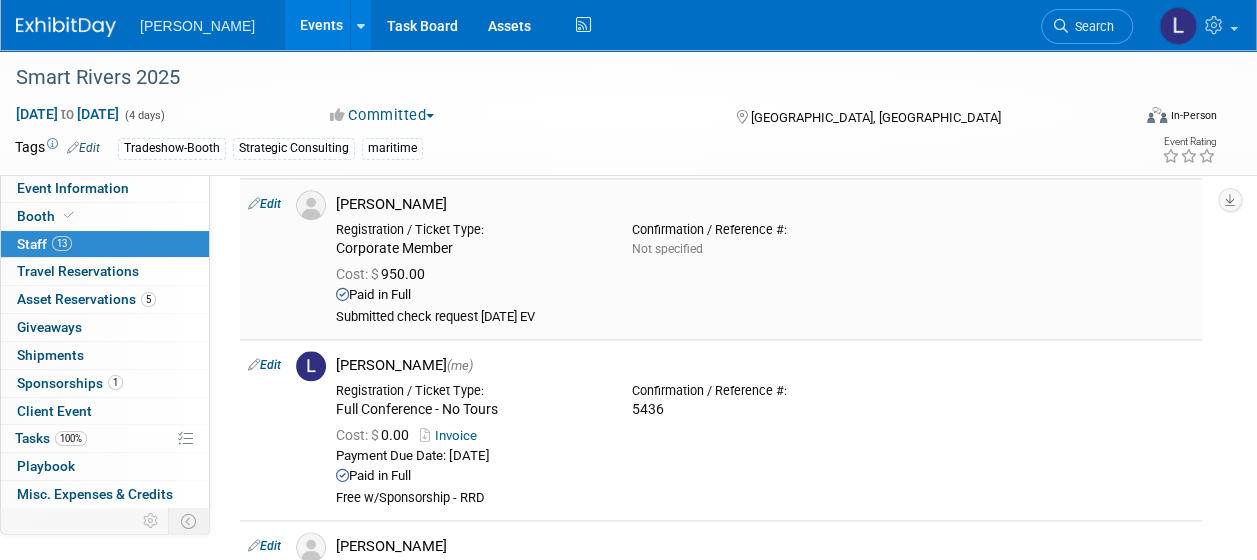 scroll, scrollTop: 1100, scrollLeft: 0, axis: vertical 